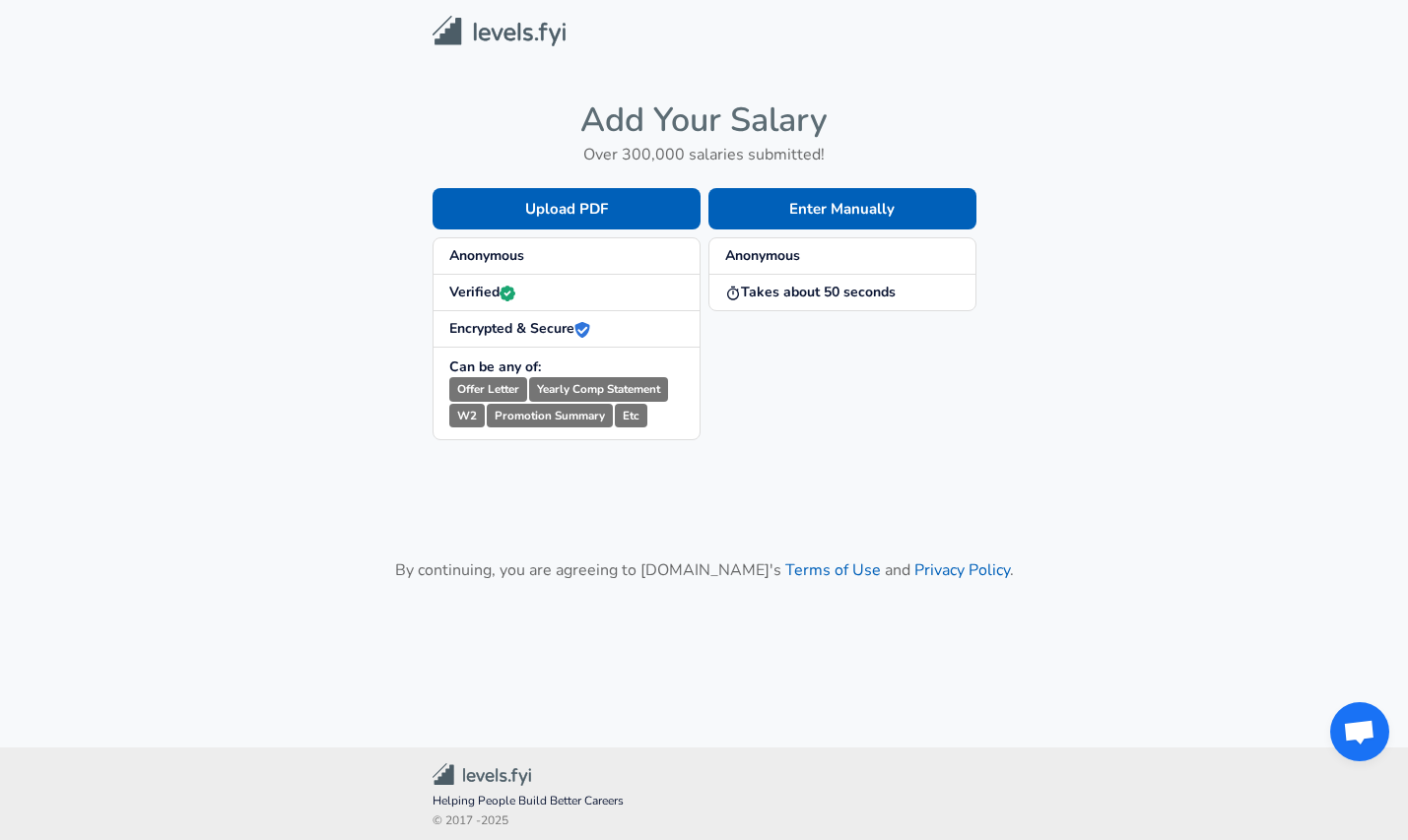 scroll, scrollTop: 3, scrollLeft: 0, axis: vertical 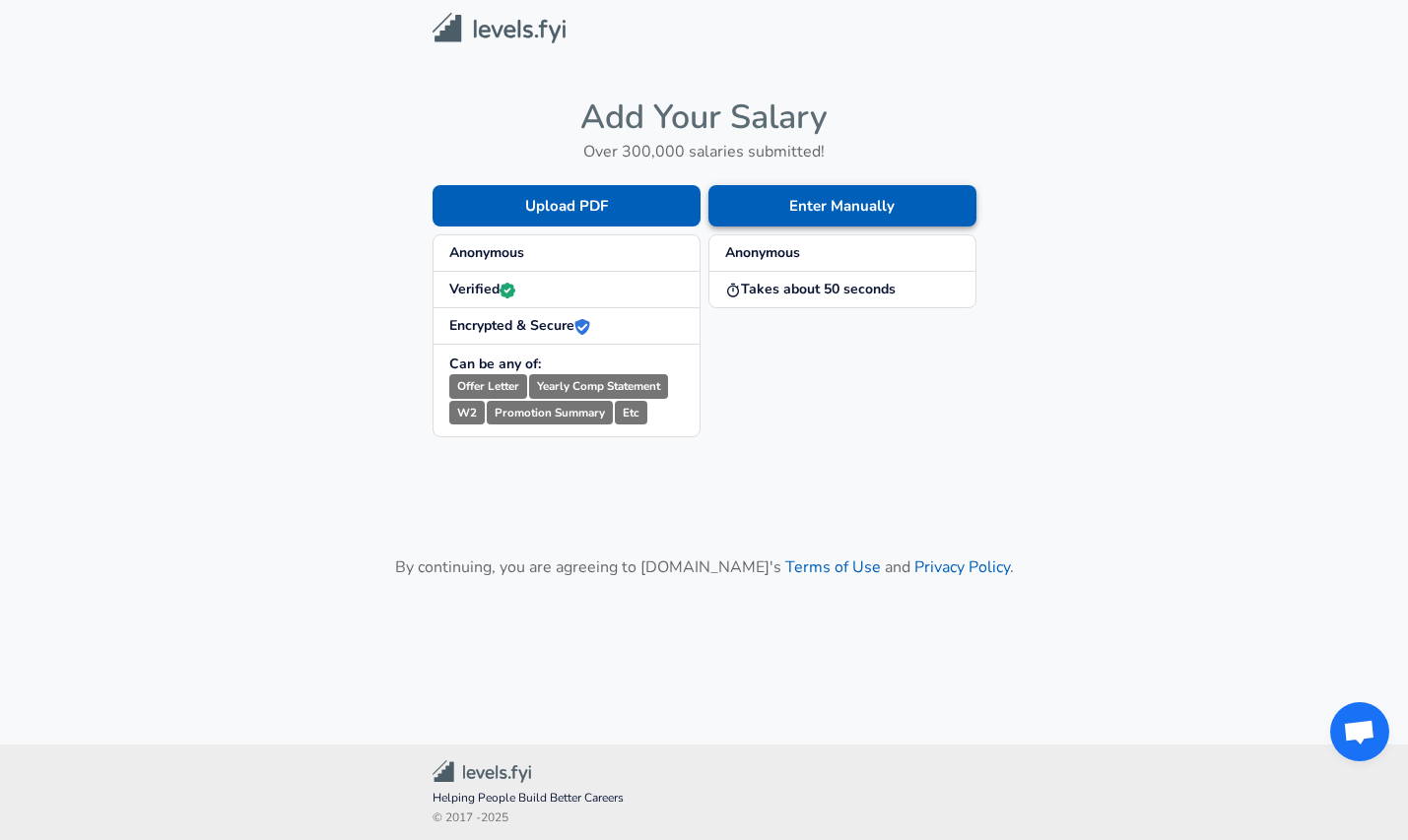 click on "Enter Manually" at bounding box center (842, 206) 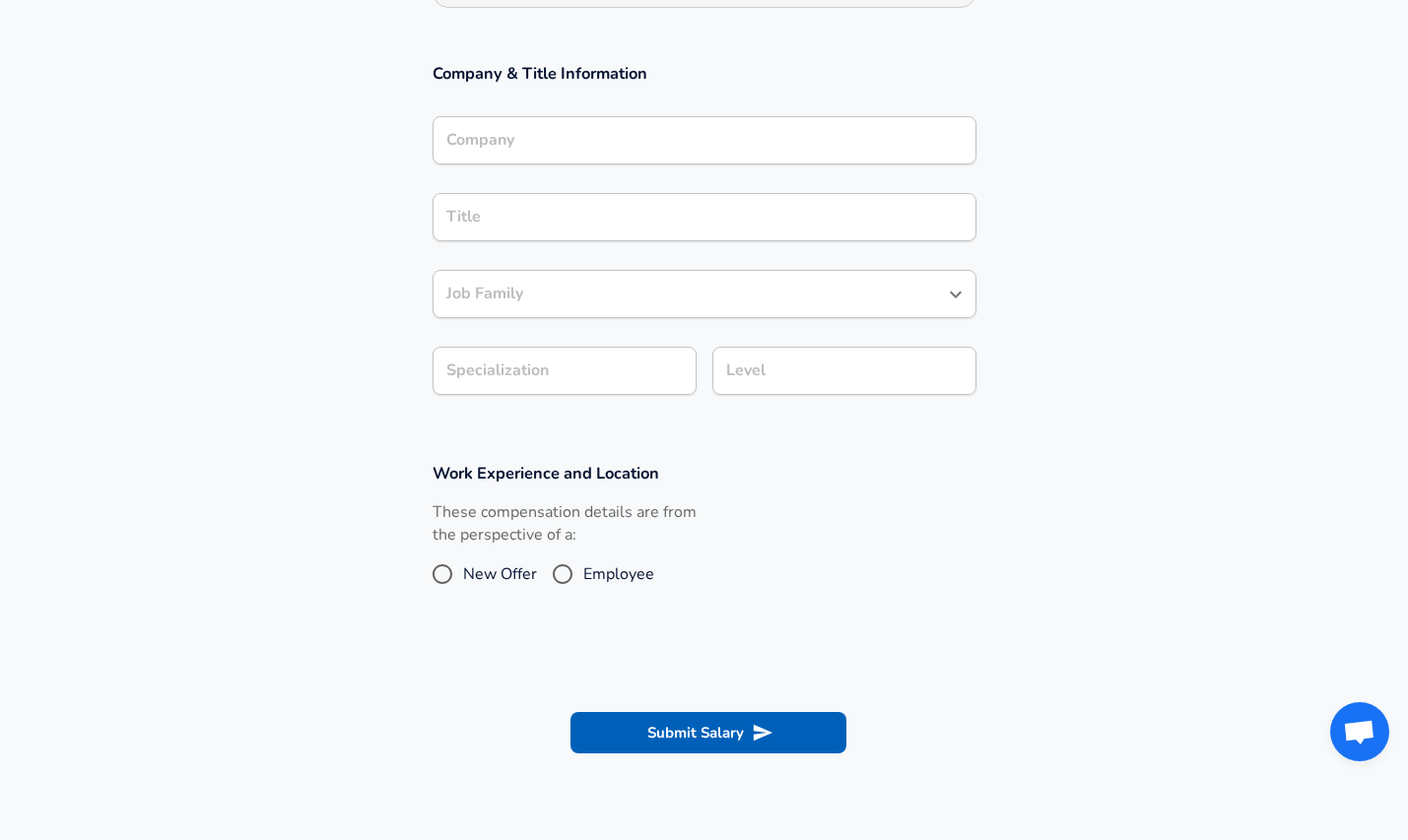 click on "Company" at bounding box center [704, 140] 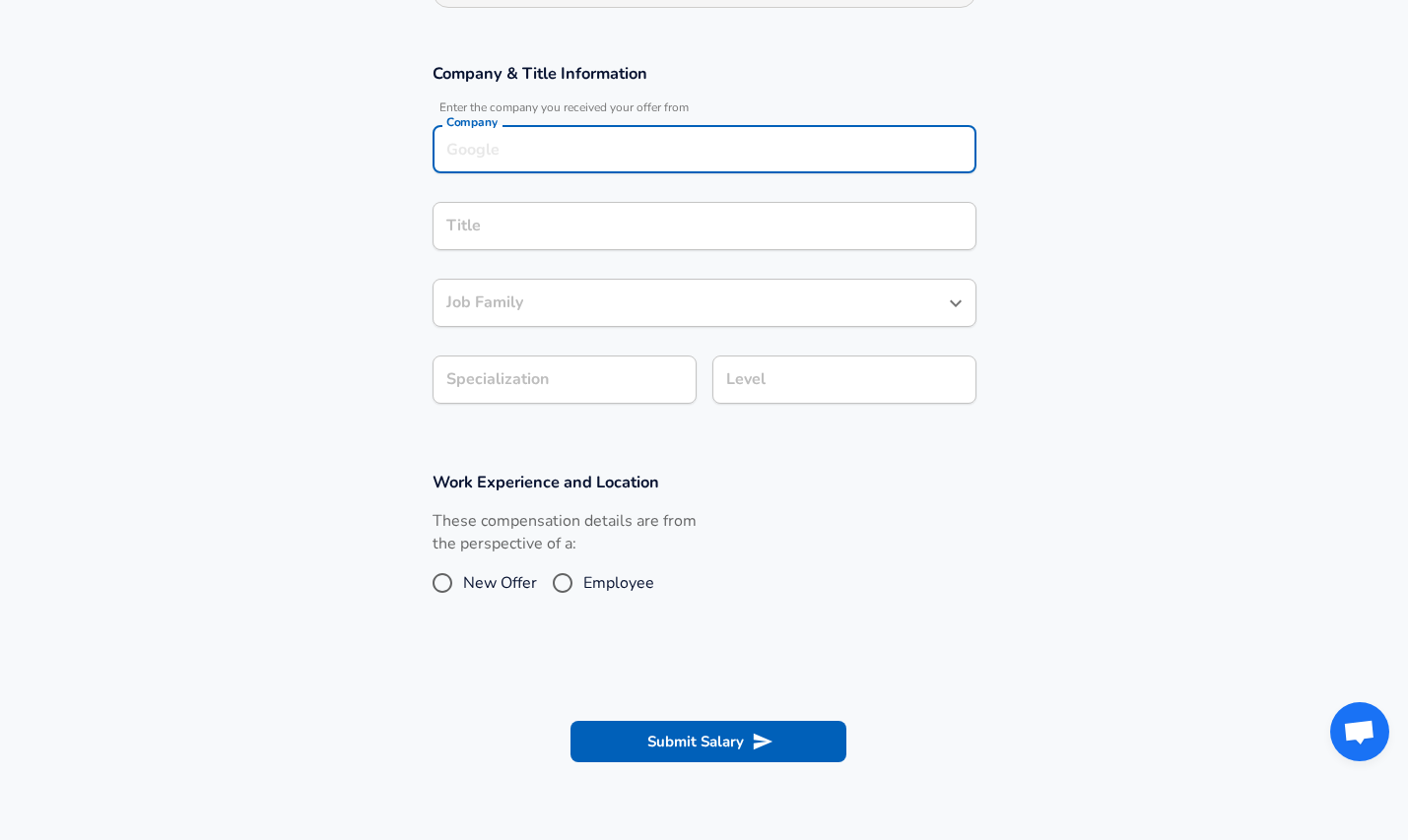 scroll, scrollTop: 331, scrollLeft: 0, axis: vertical 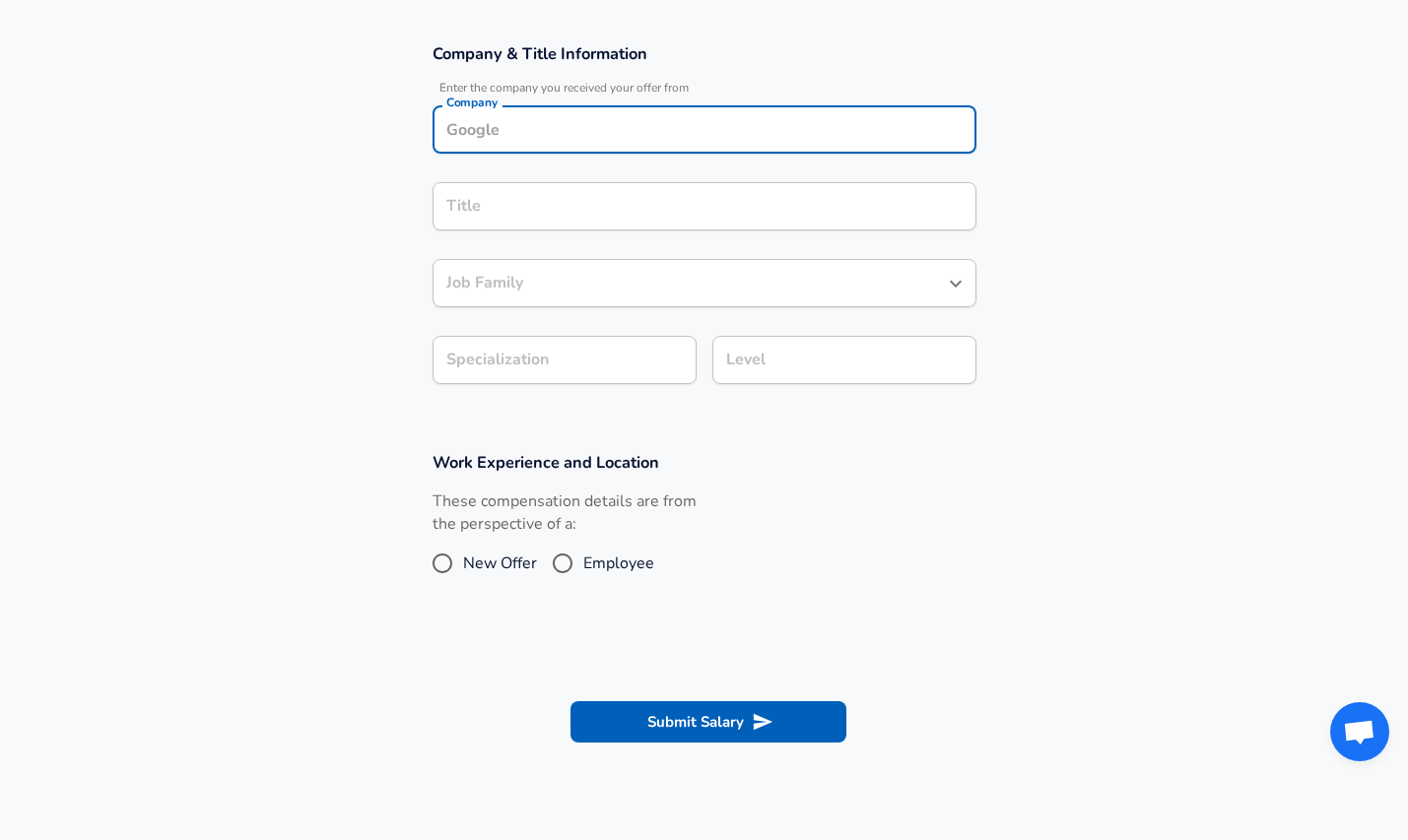 type on "C" 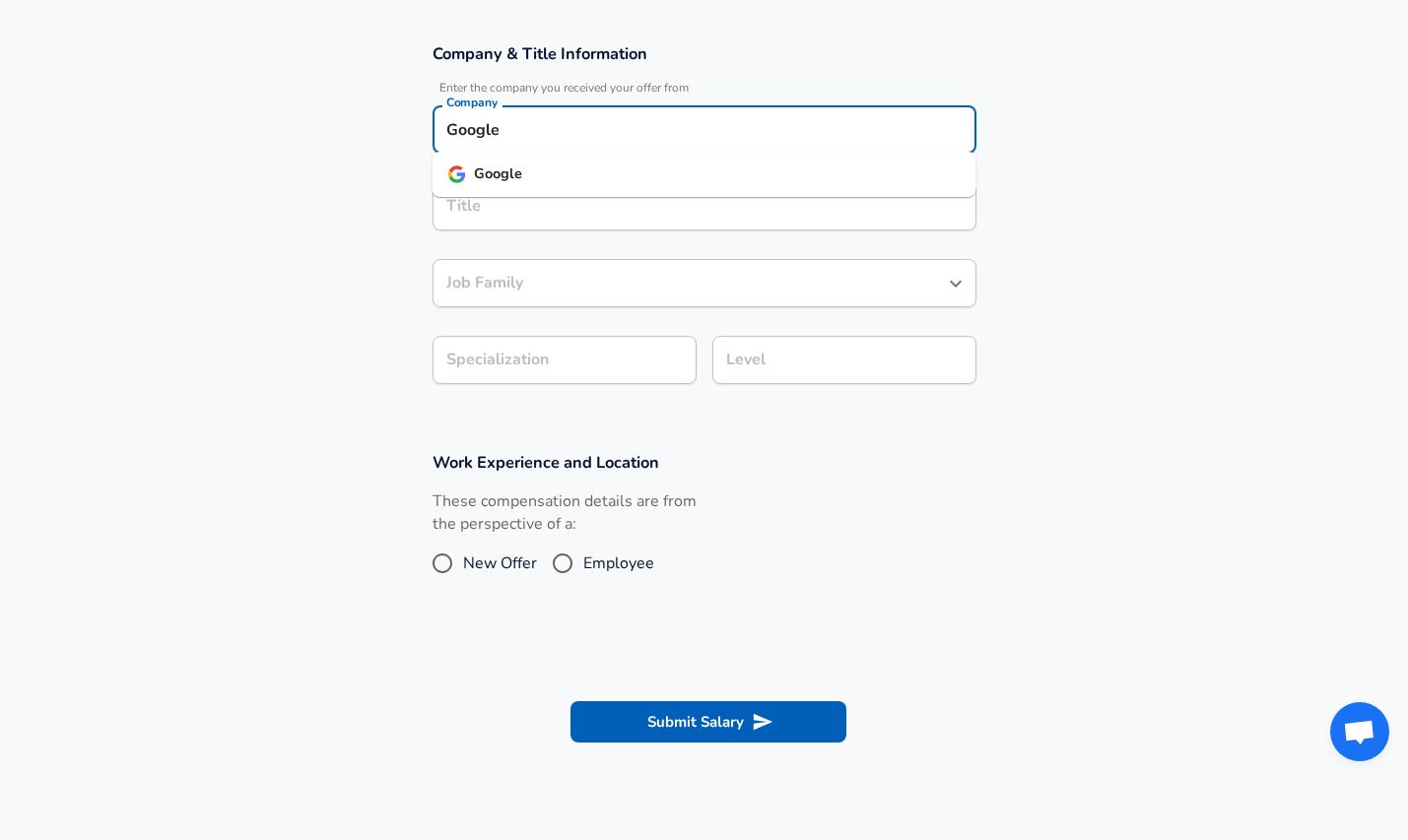 click on "Google" at bounding box center (704, 174) 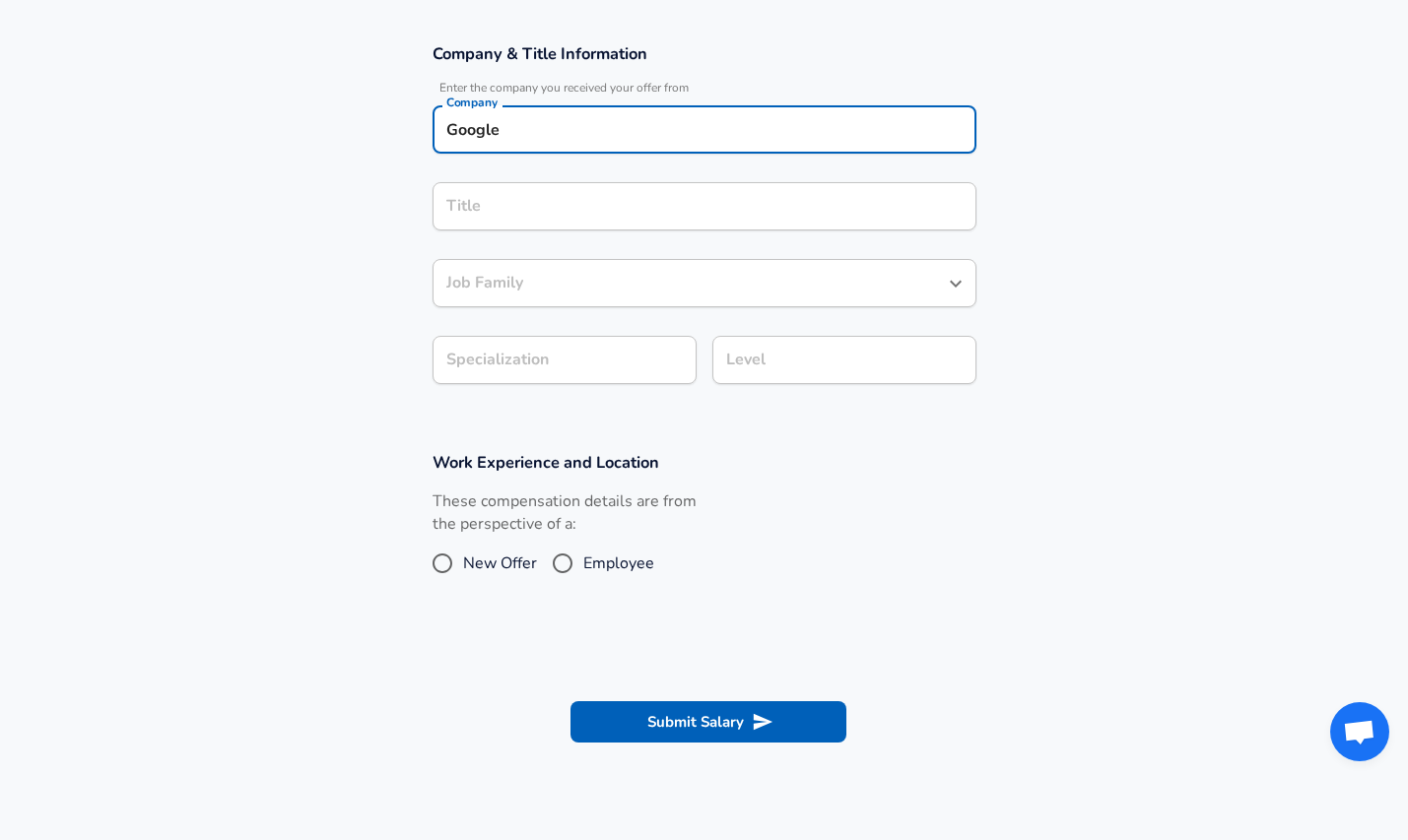 type on "Google" 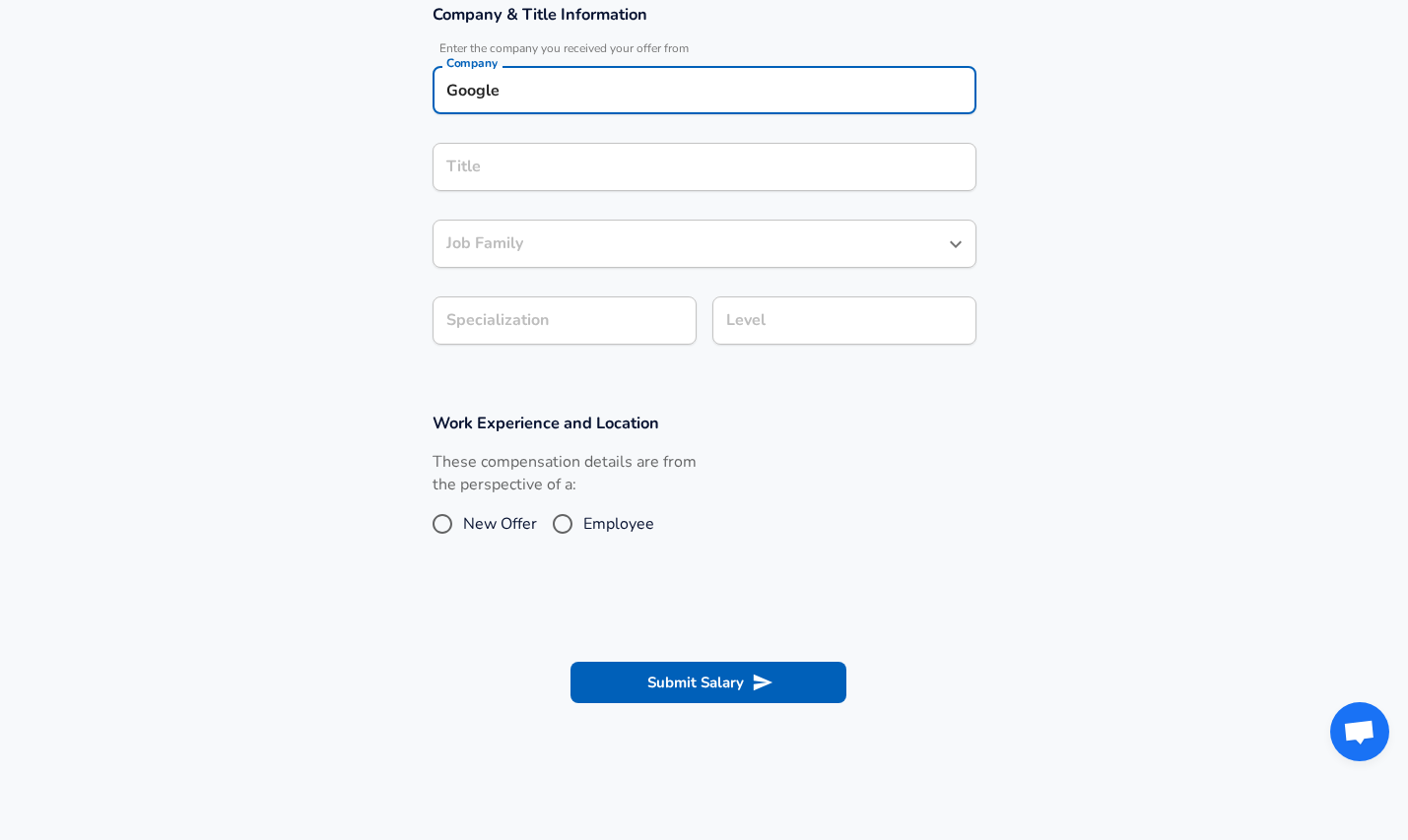 click on "Title" at bounding box center [704, 166] 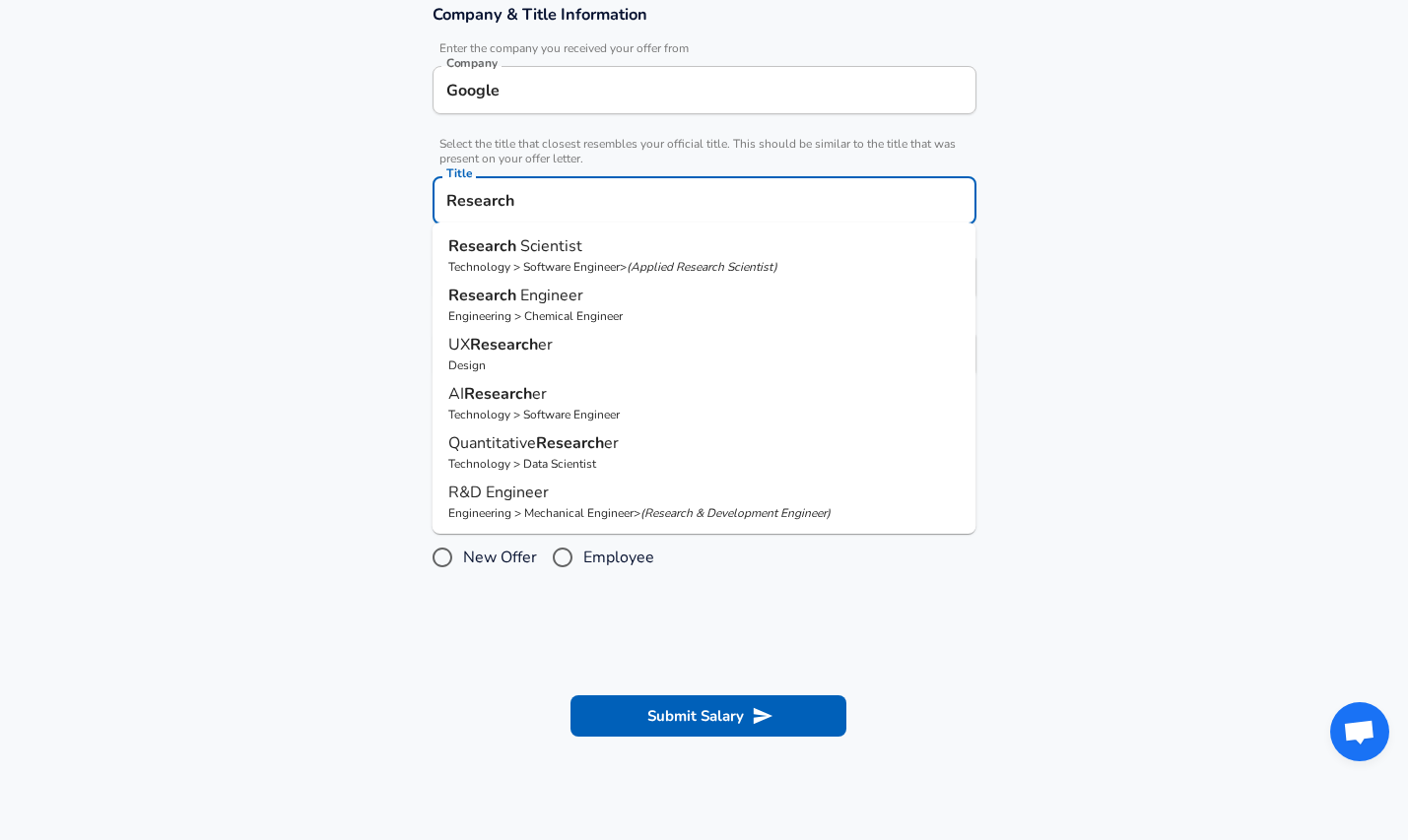 click on "Research    Scientist" at bounding box center (704, 246) 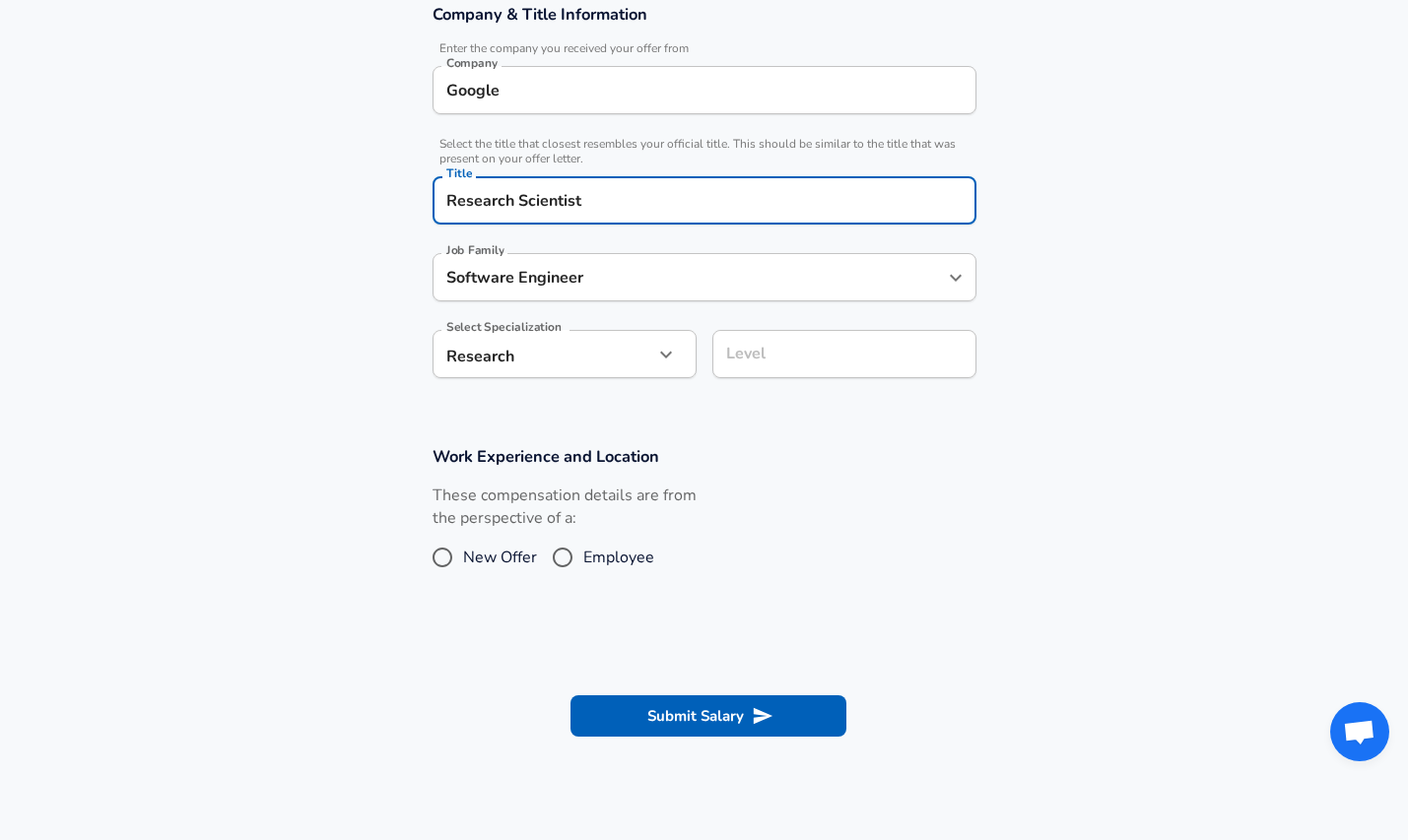 click on "Level" at bounding box center [844, 354] 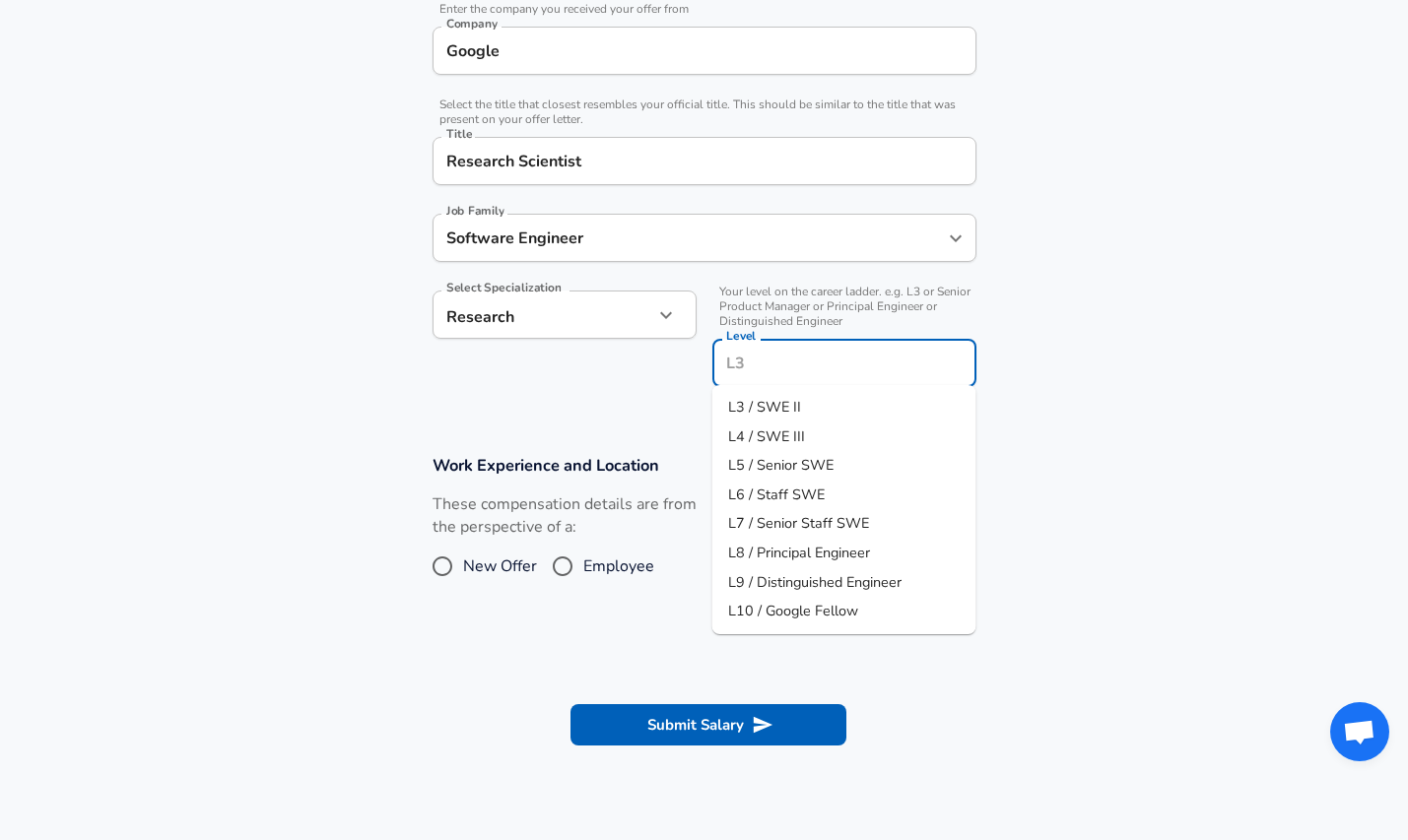 click on "L5 / Senior SWE" at bounding box center [780, 465] 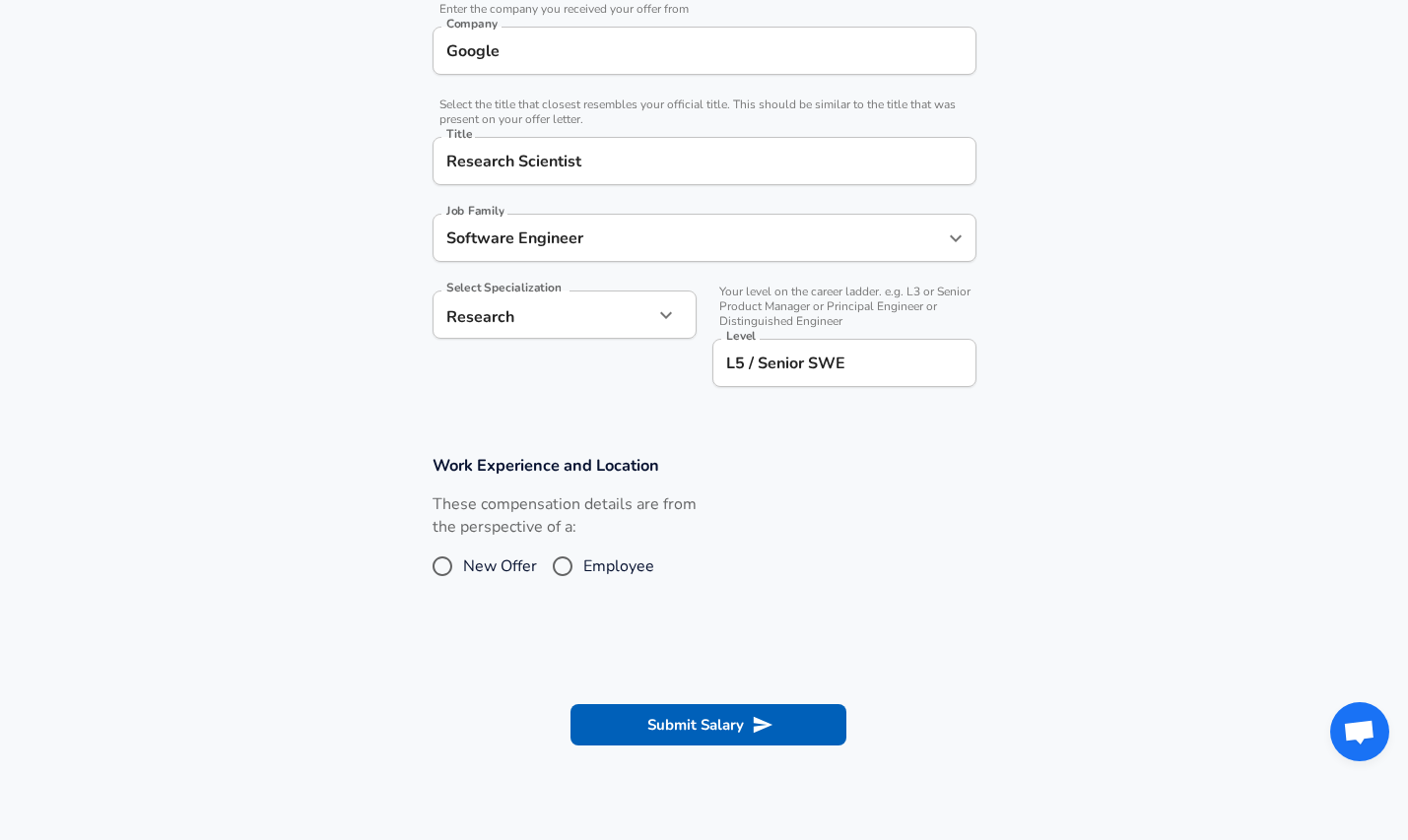 click on "New Offer" at bounding box center [500, 566] 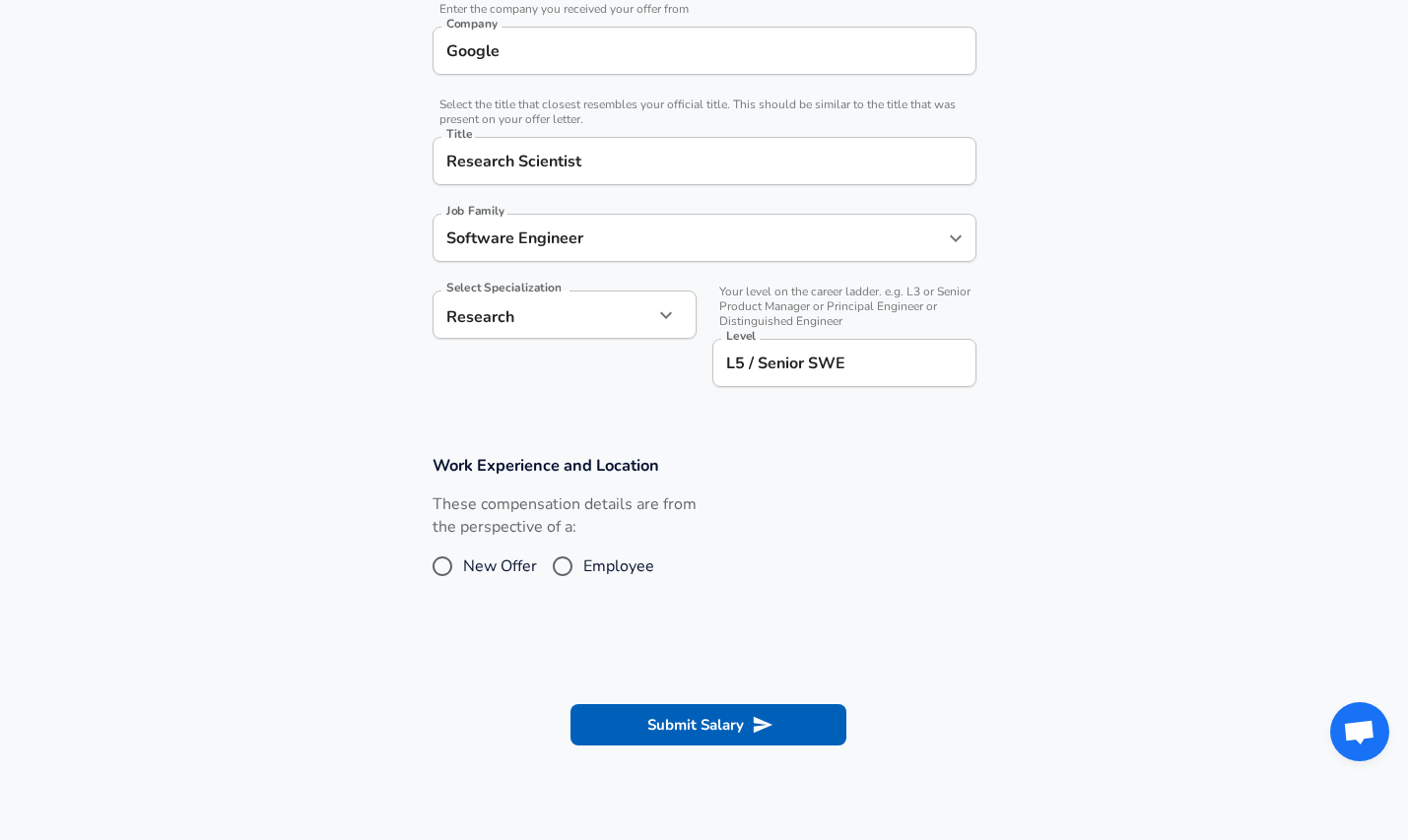 radio on "true" 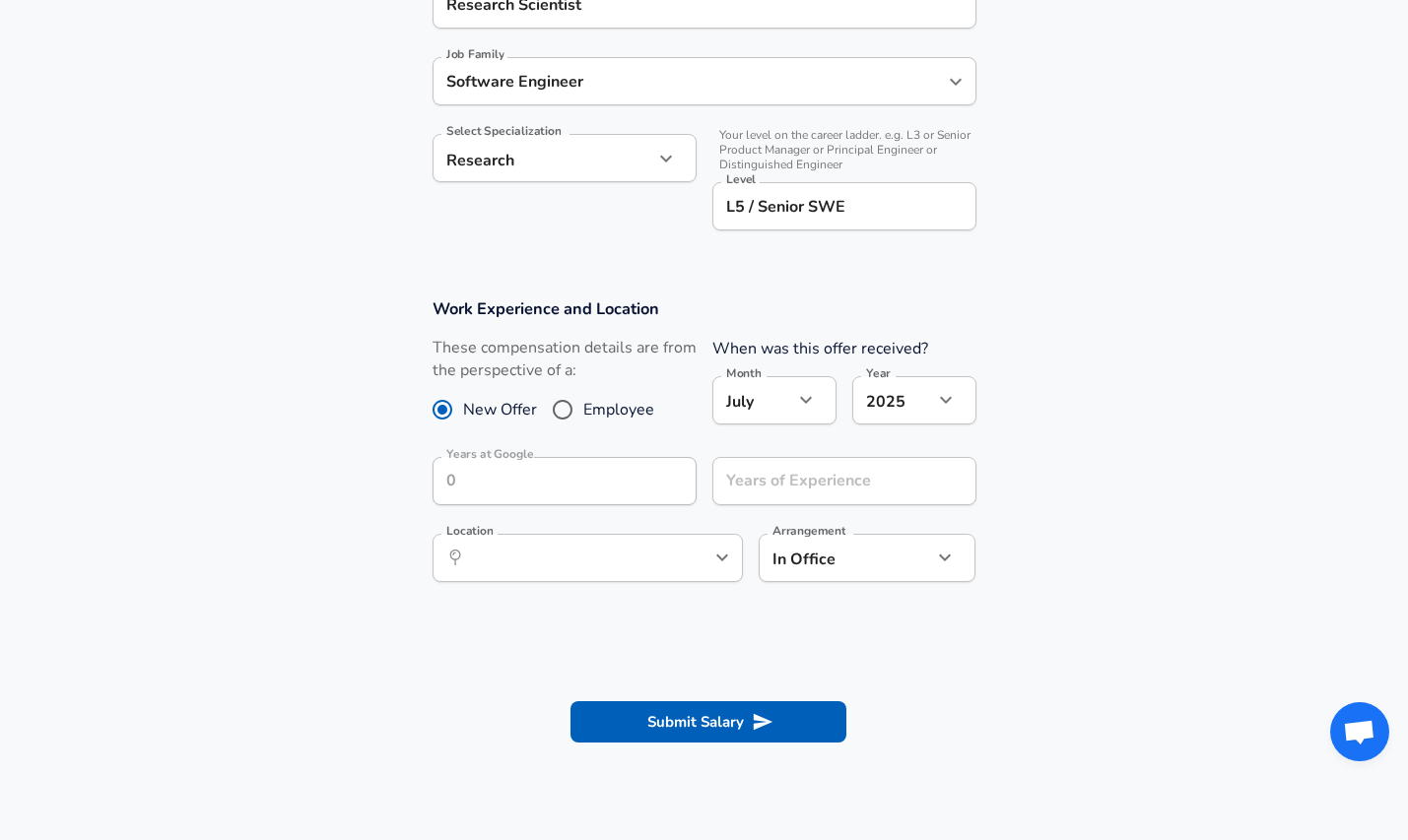 scroll, scrollTop: 567, scrollLeft: 0, axis: vertical 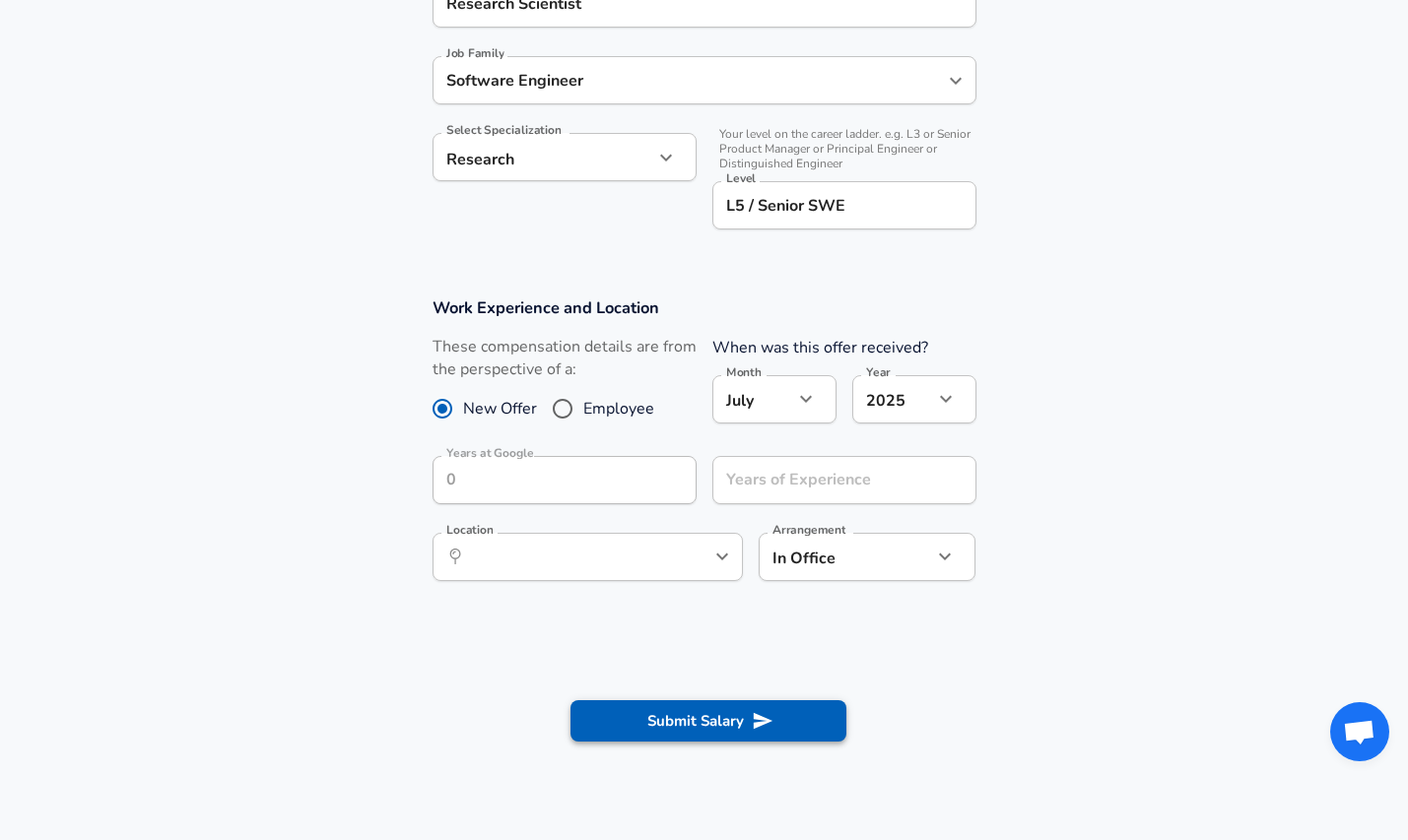 click on "Submit Salary" at bounding box center (708, 721) 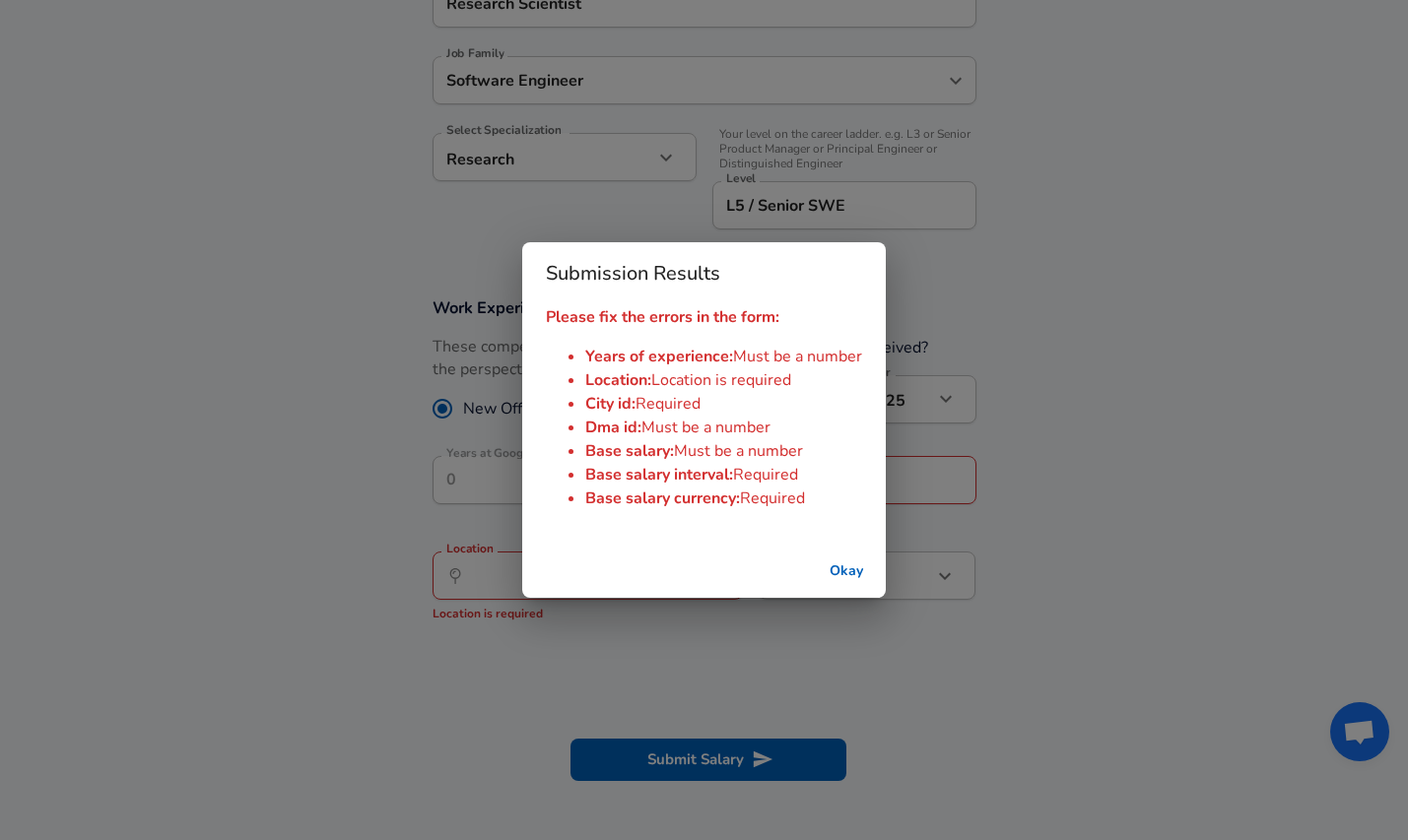 click on "Okay" at bounding box center [846, 571] 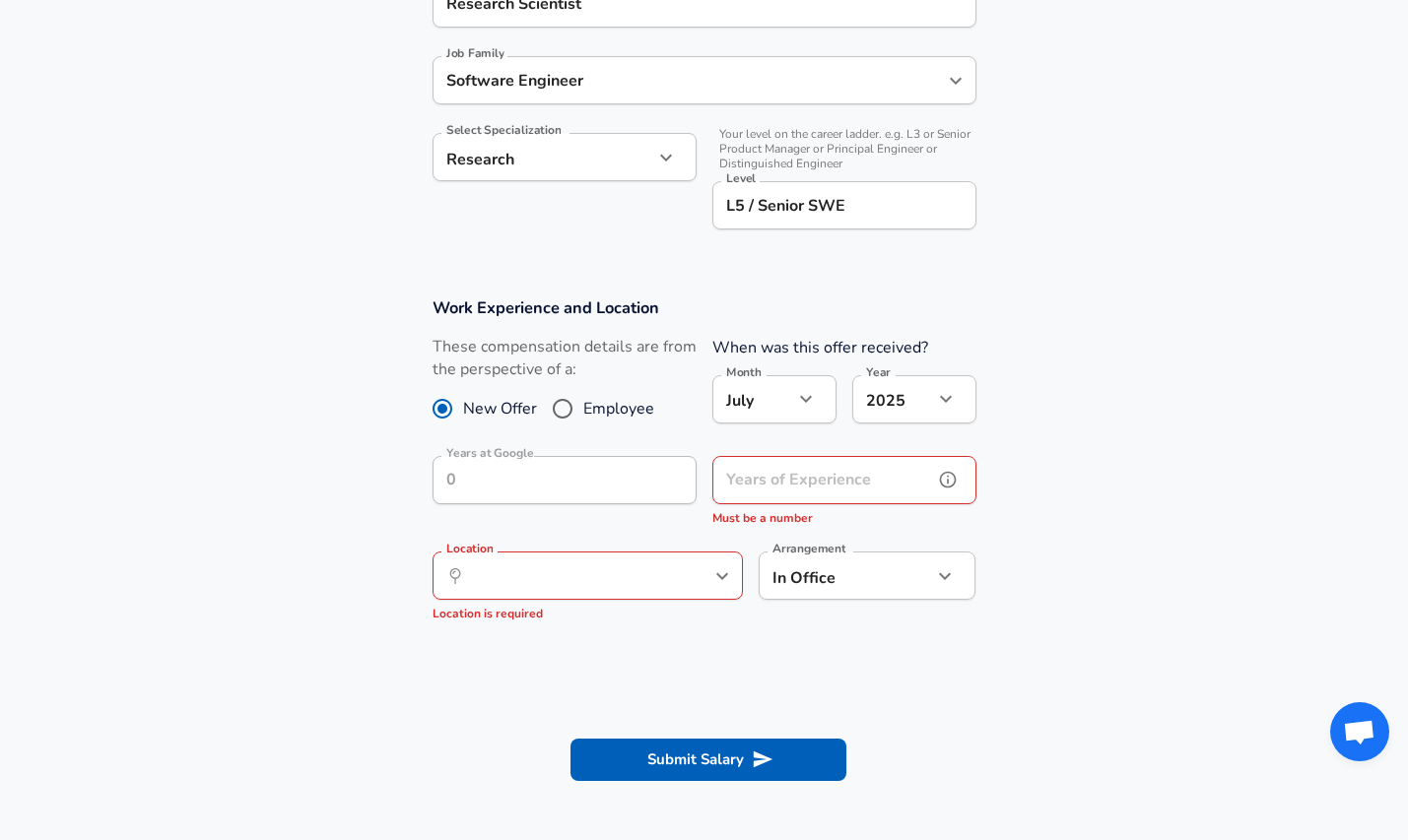 click on "Years of Experience" at bounding box center (823, 480) 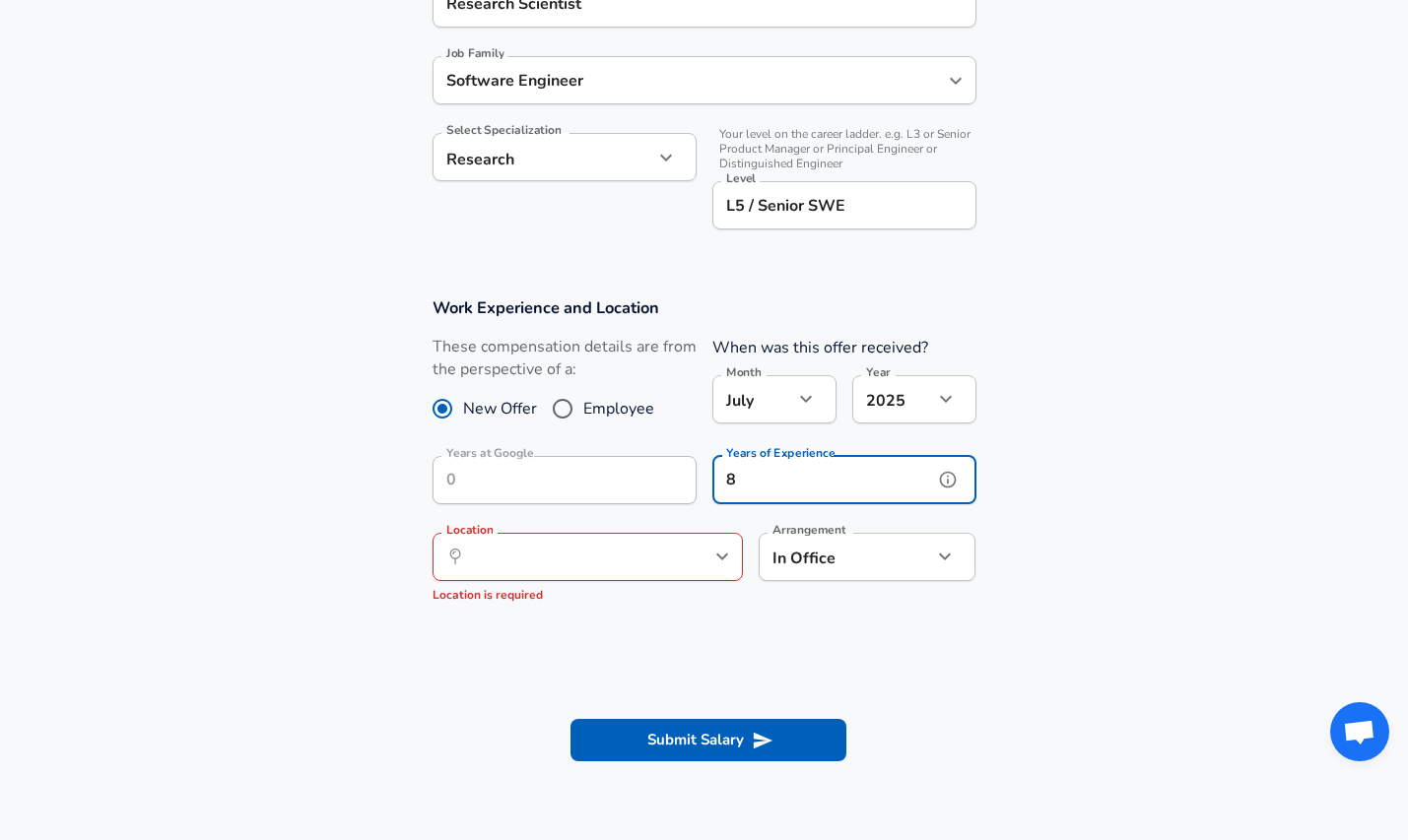 type on "8" 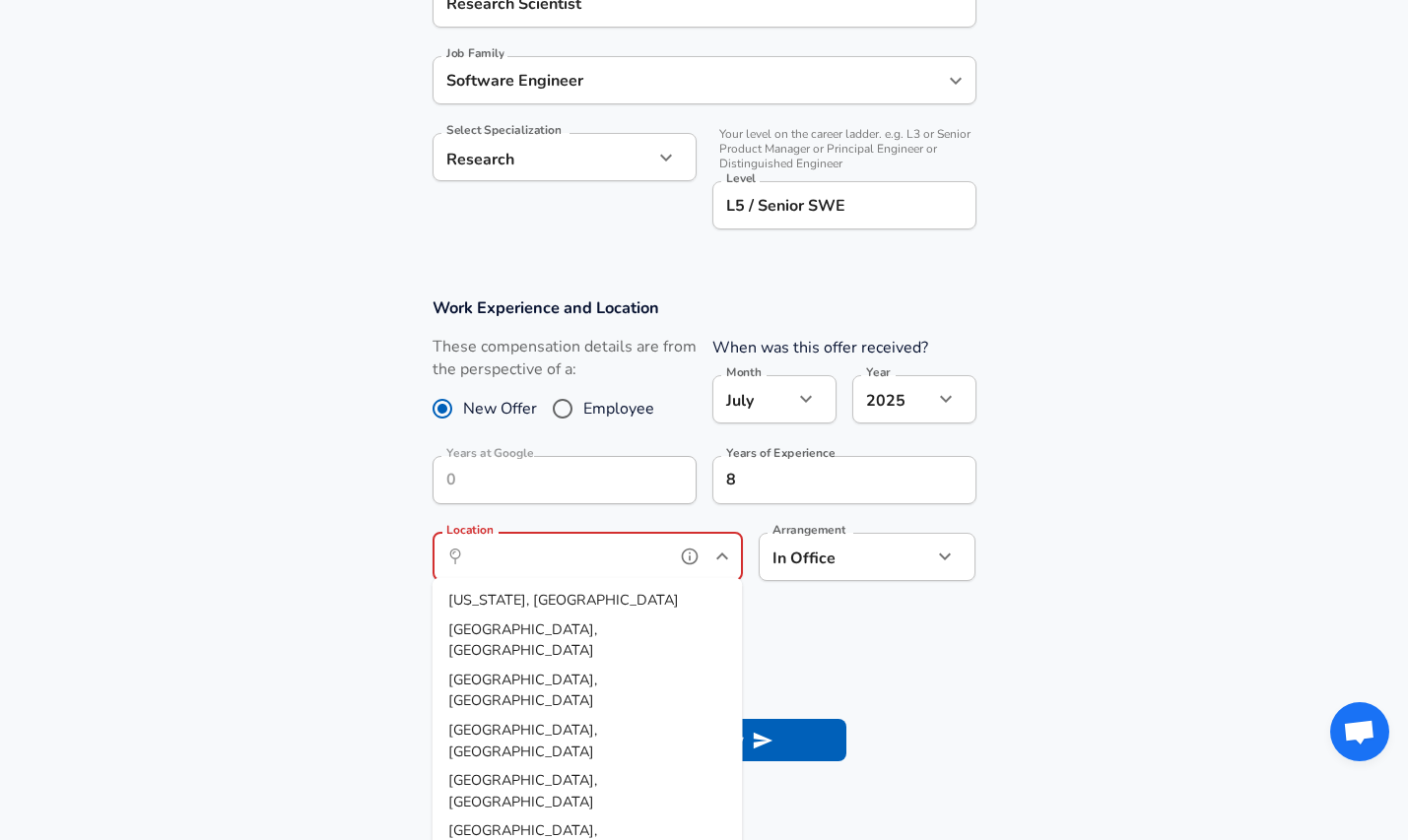 click on "Location" at bounding box center [566, 556] 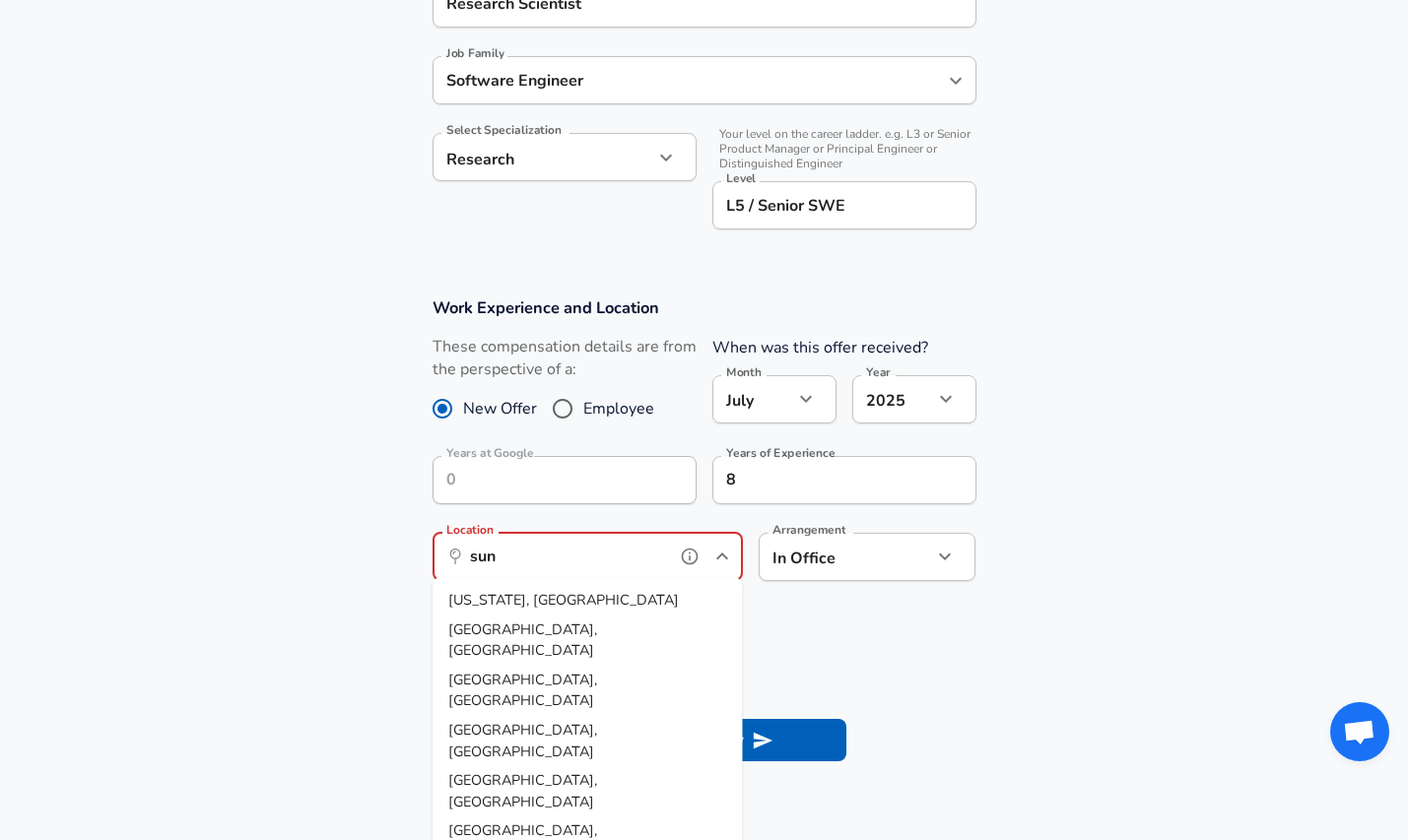type on "sunn" 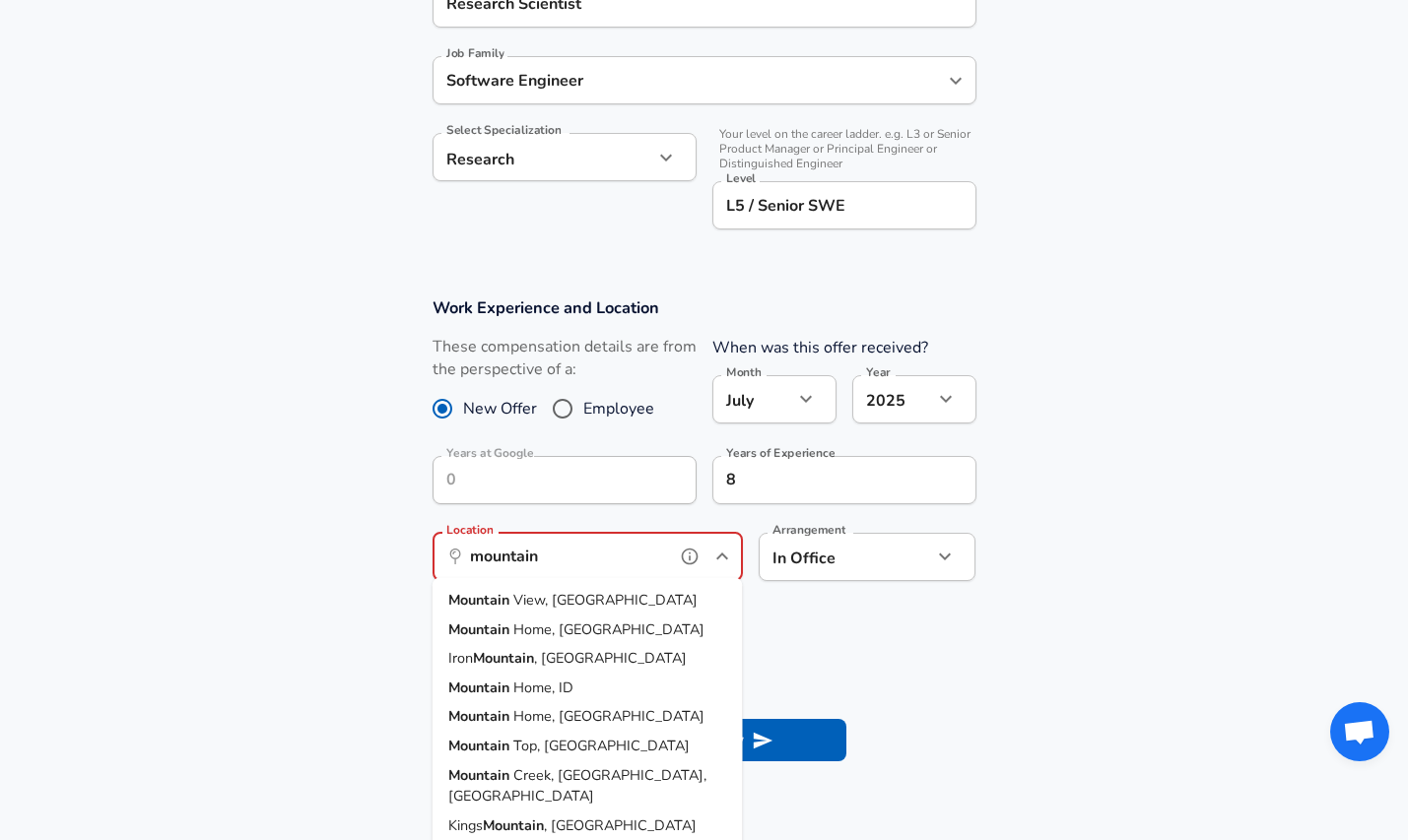 click on "Mountain    Home, [GEOGRAPHIC_DATA]" at bounding box center [587, 629] 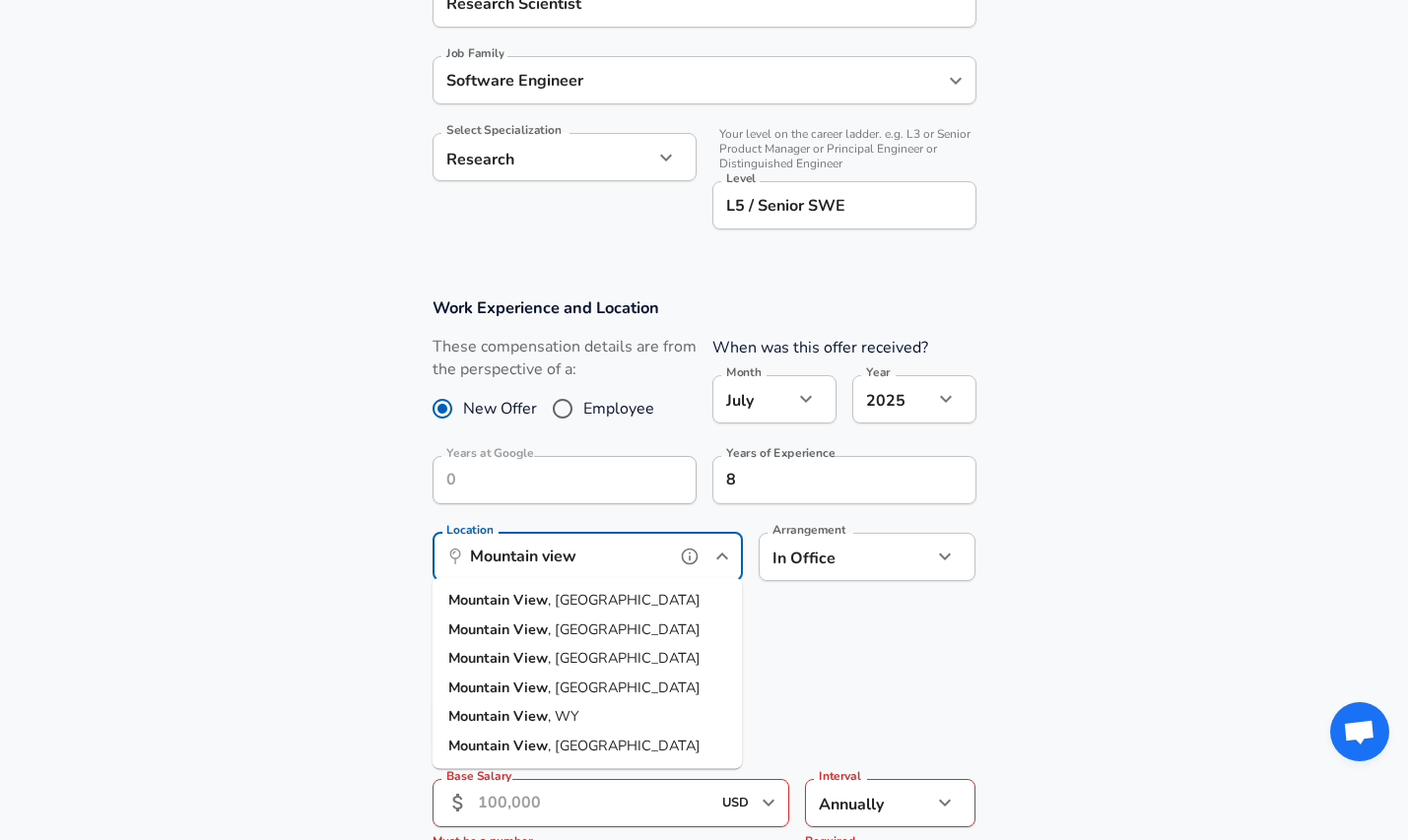 click on "[GEOGRAPHIC_DATA] , [GEOGRAPHIC_DATA]" at bounding box center [587, 601] 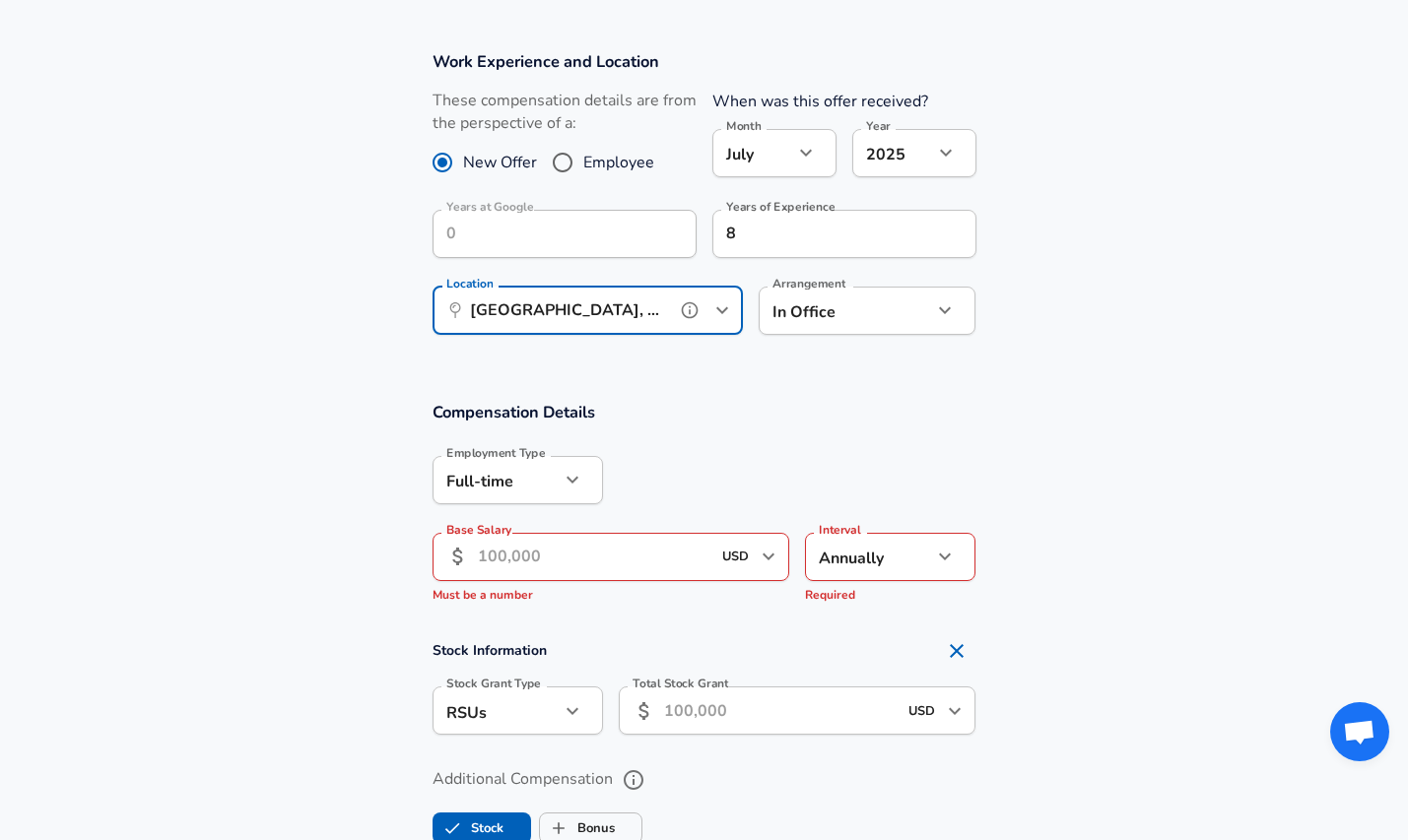 scroll, scrollTop: 818, scrollLeft: 0, axis: vertical 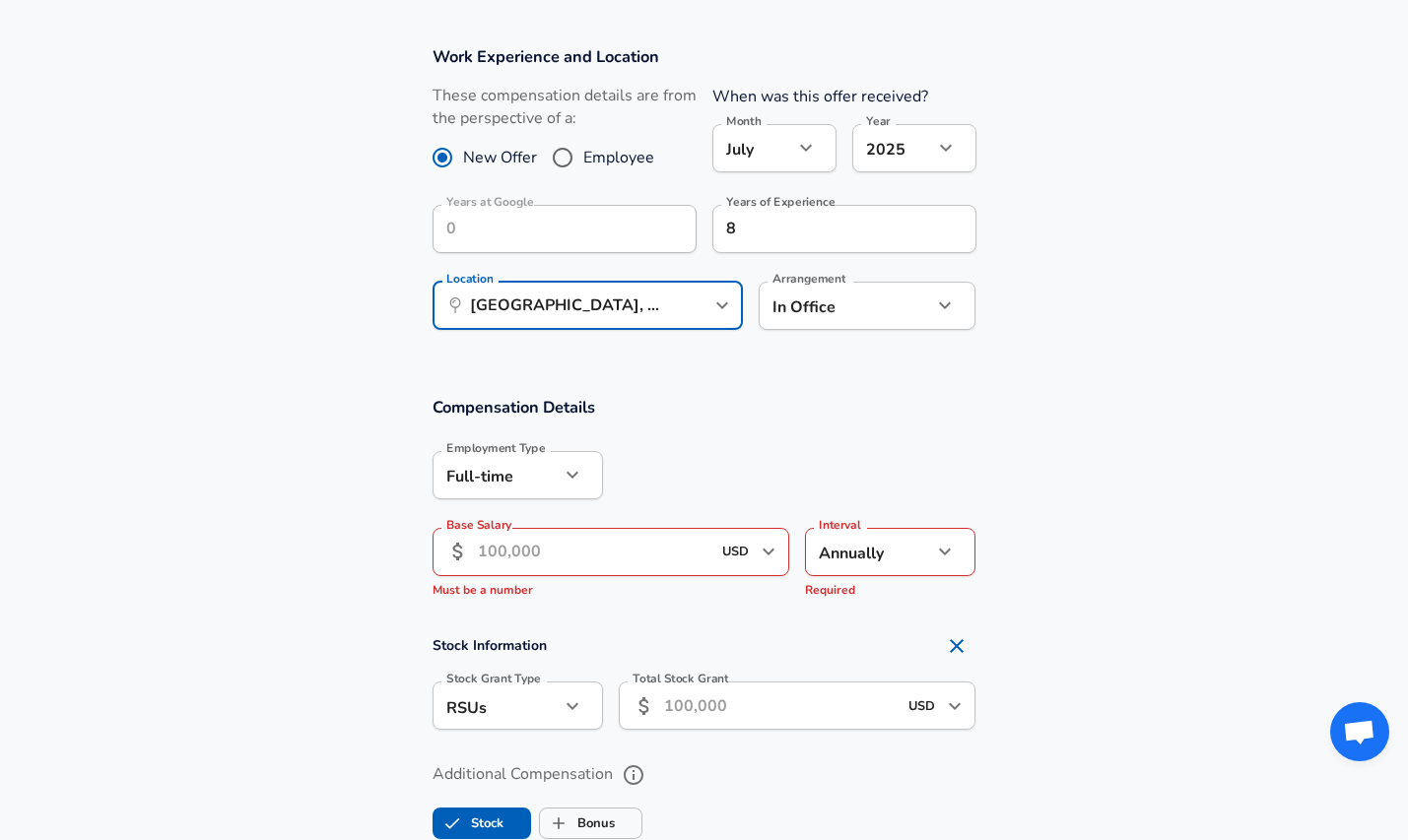 click on "Base Salary" at bounding box center (594, 551) 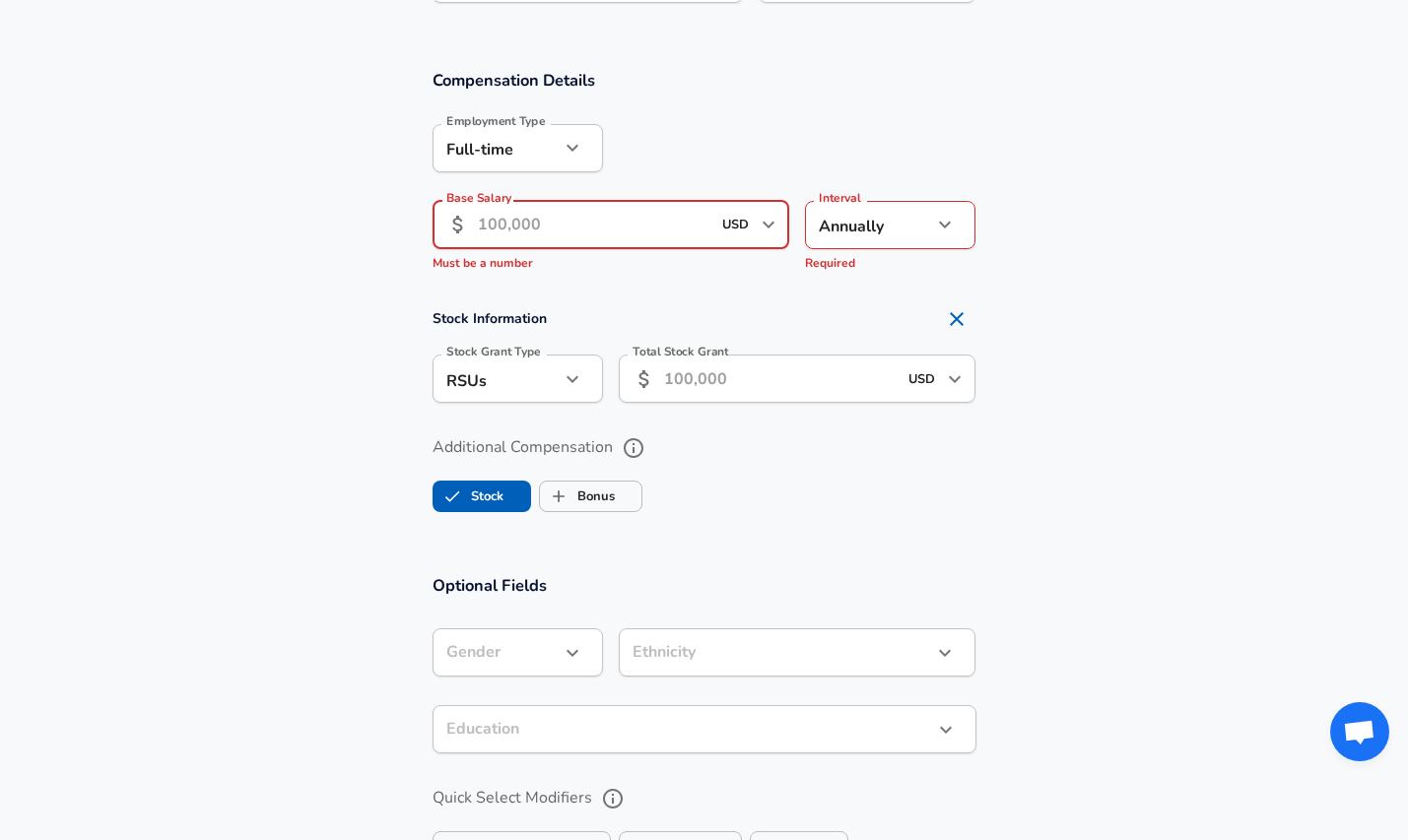 scroll, scrollTop: 1115, scrollLeft: 0, axis: vertical 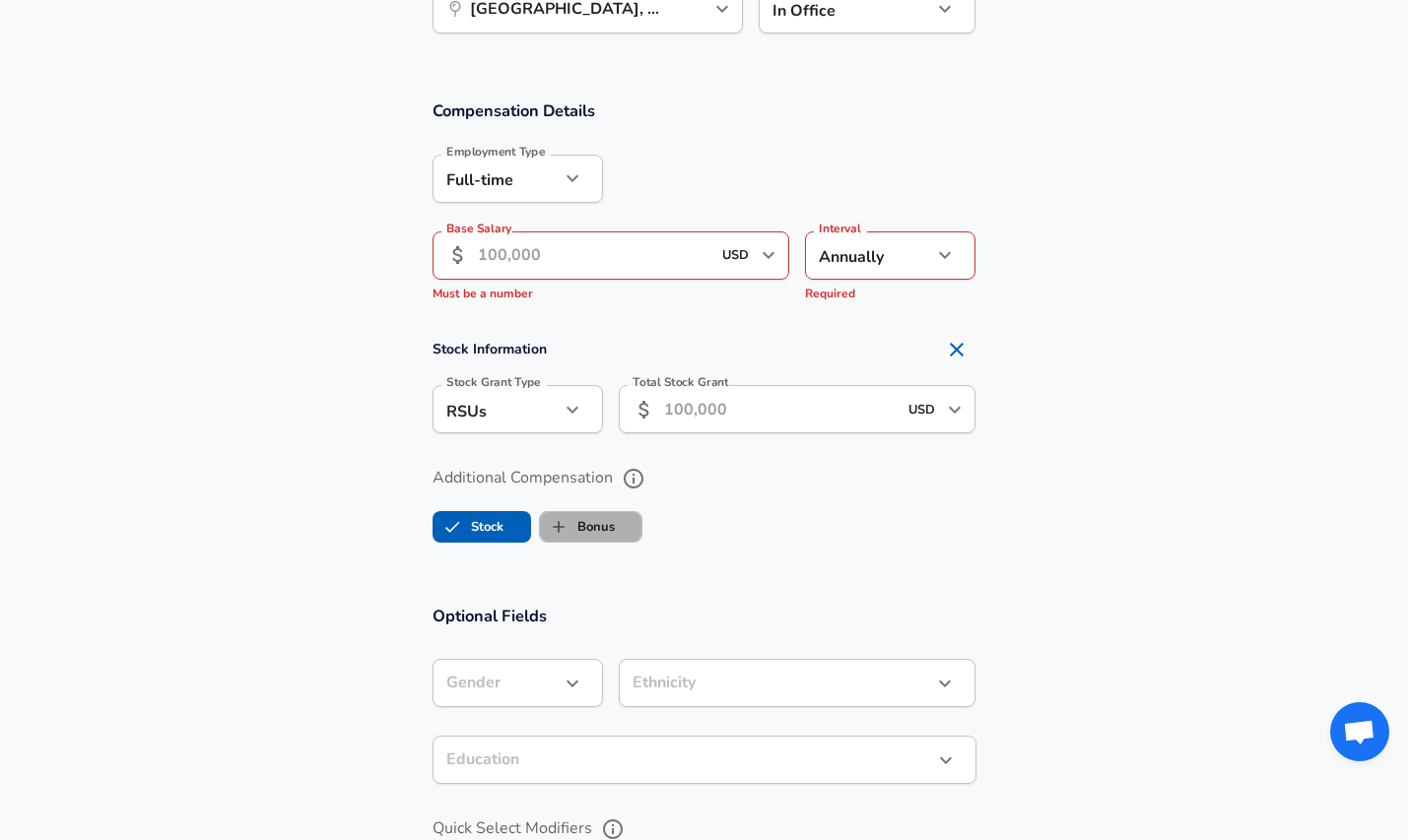 click on "Bonus" at bounding box center [577, 527] 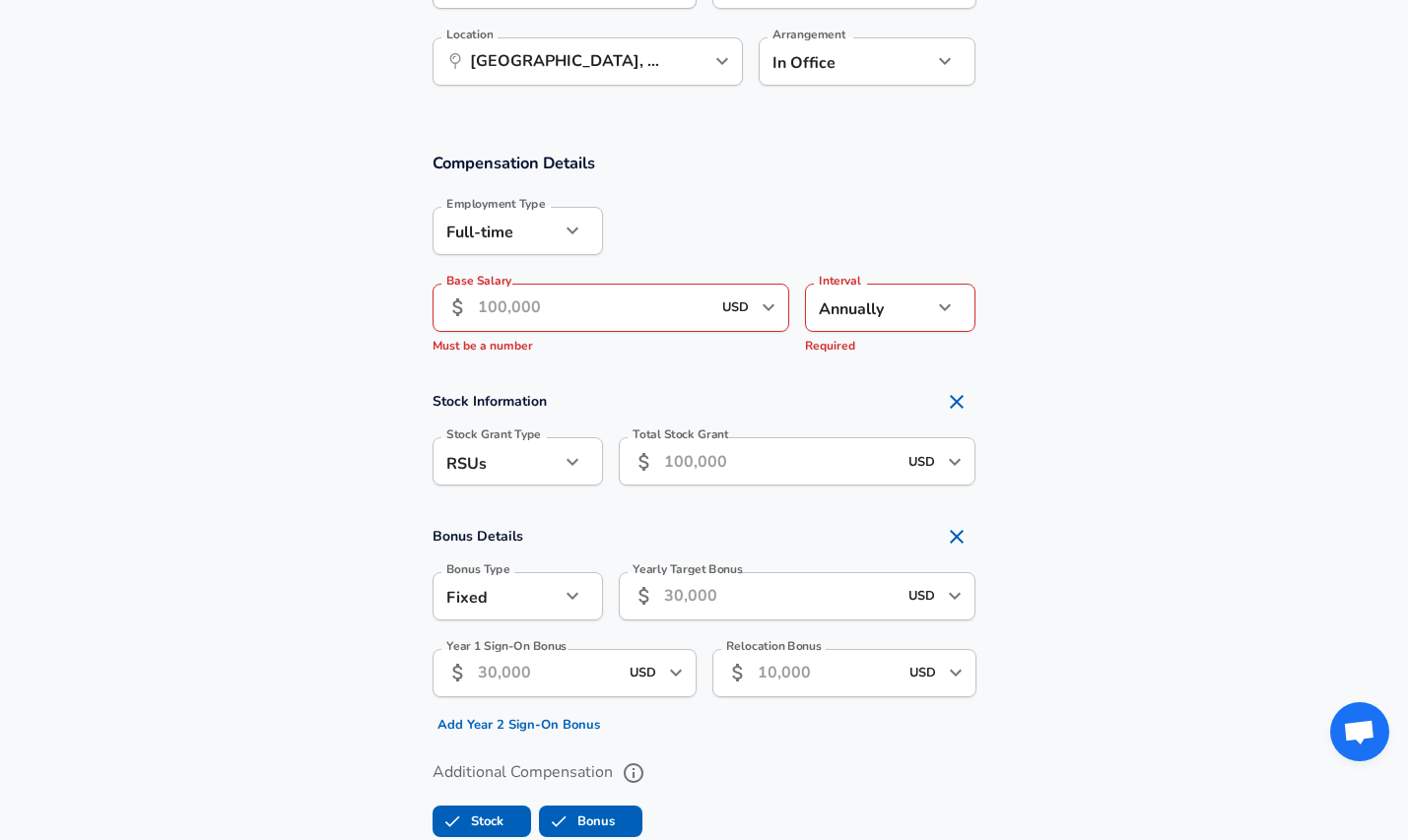 scroll, scrollTop: 1049, scrollLeft: 0, axis: vertical 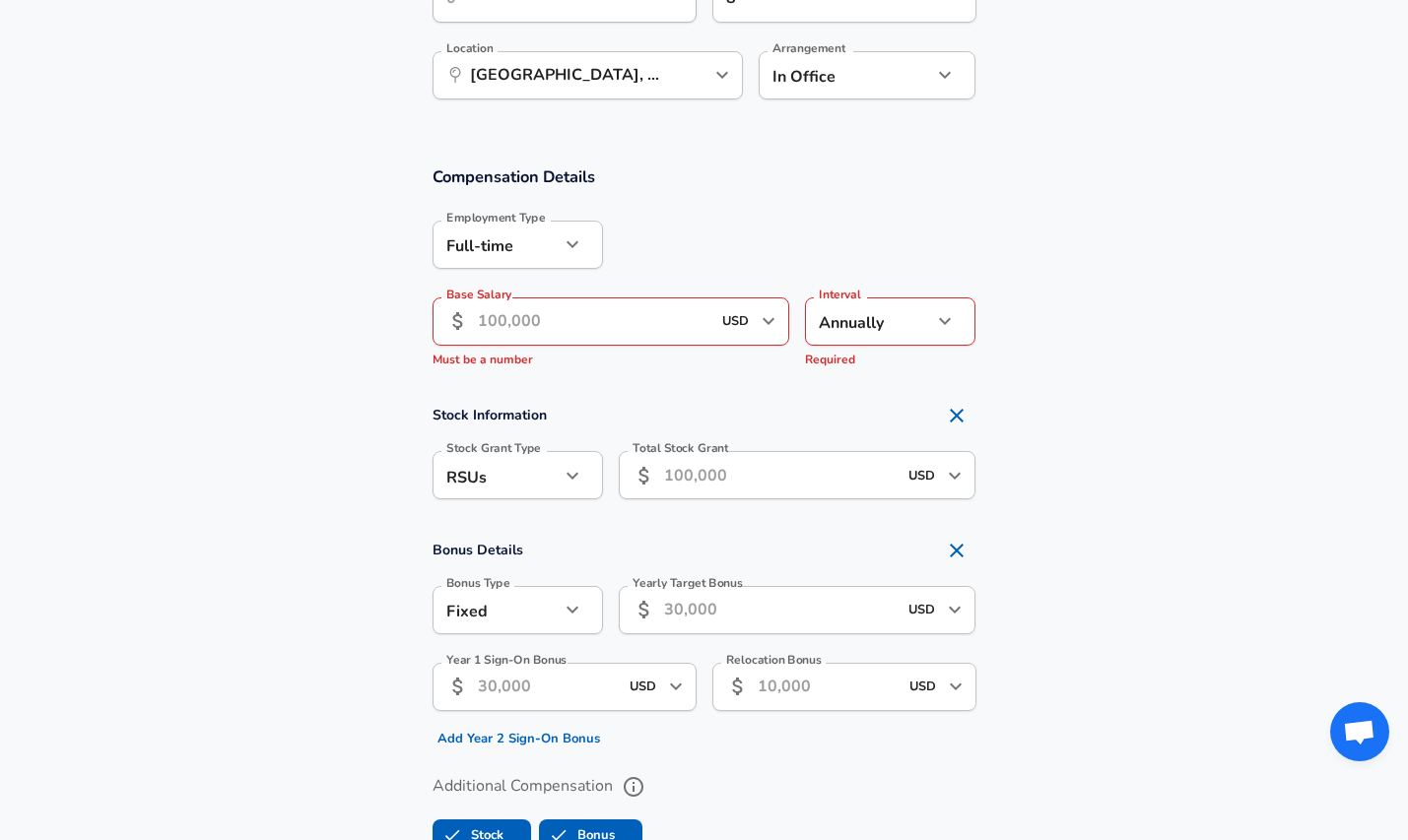 type 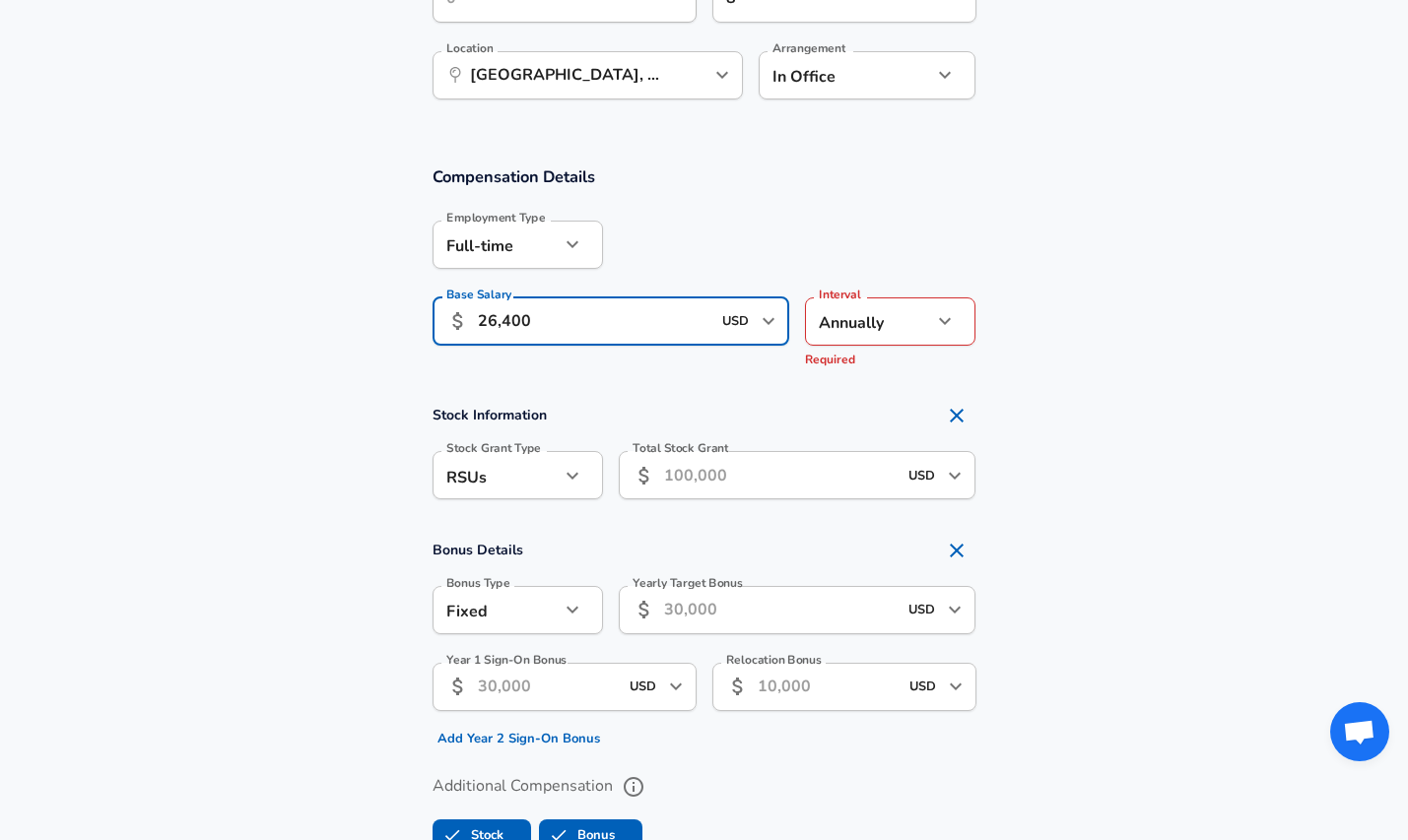 type on "264,000" 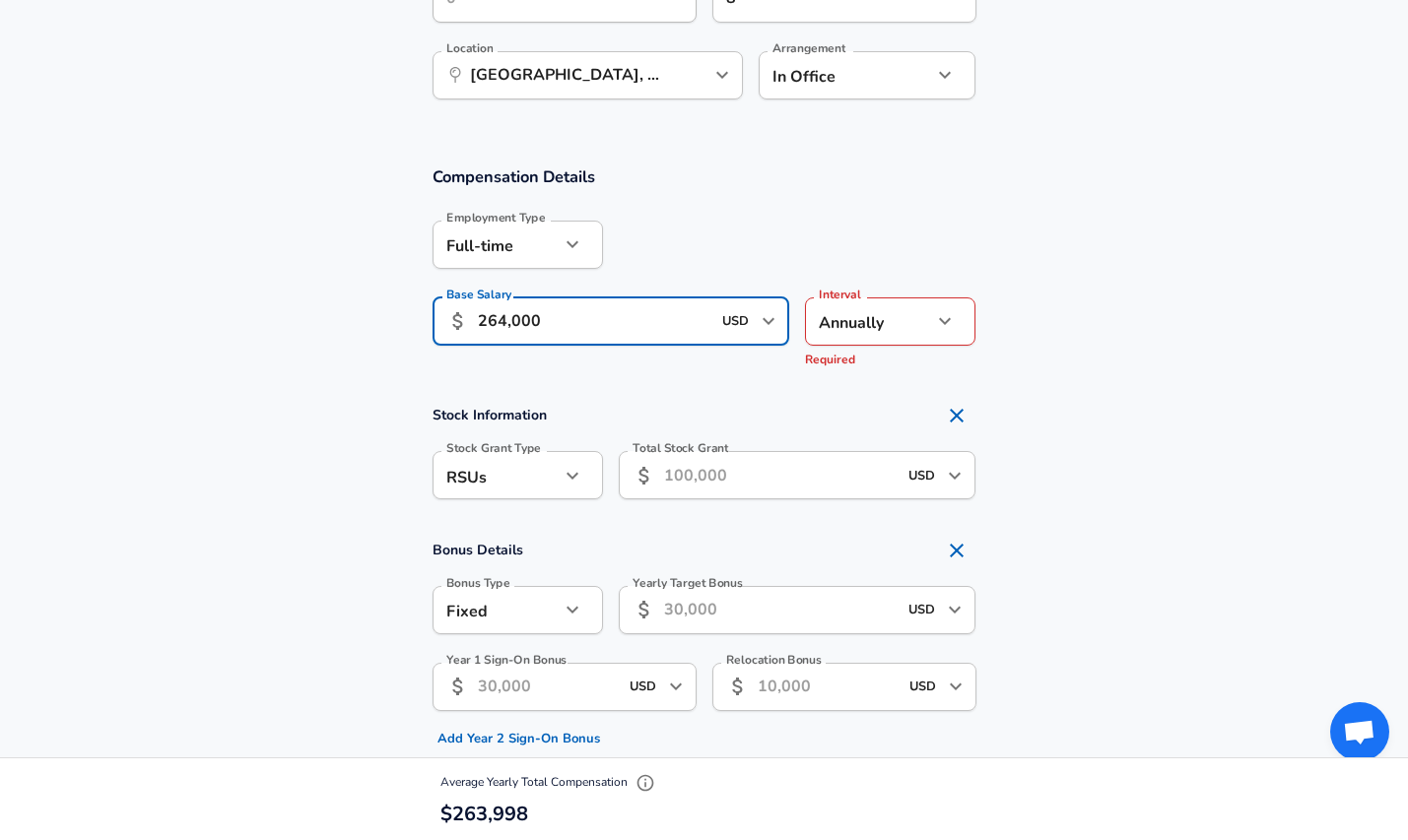 click on "Total Stock Grant" at bounding box center [780, 475] 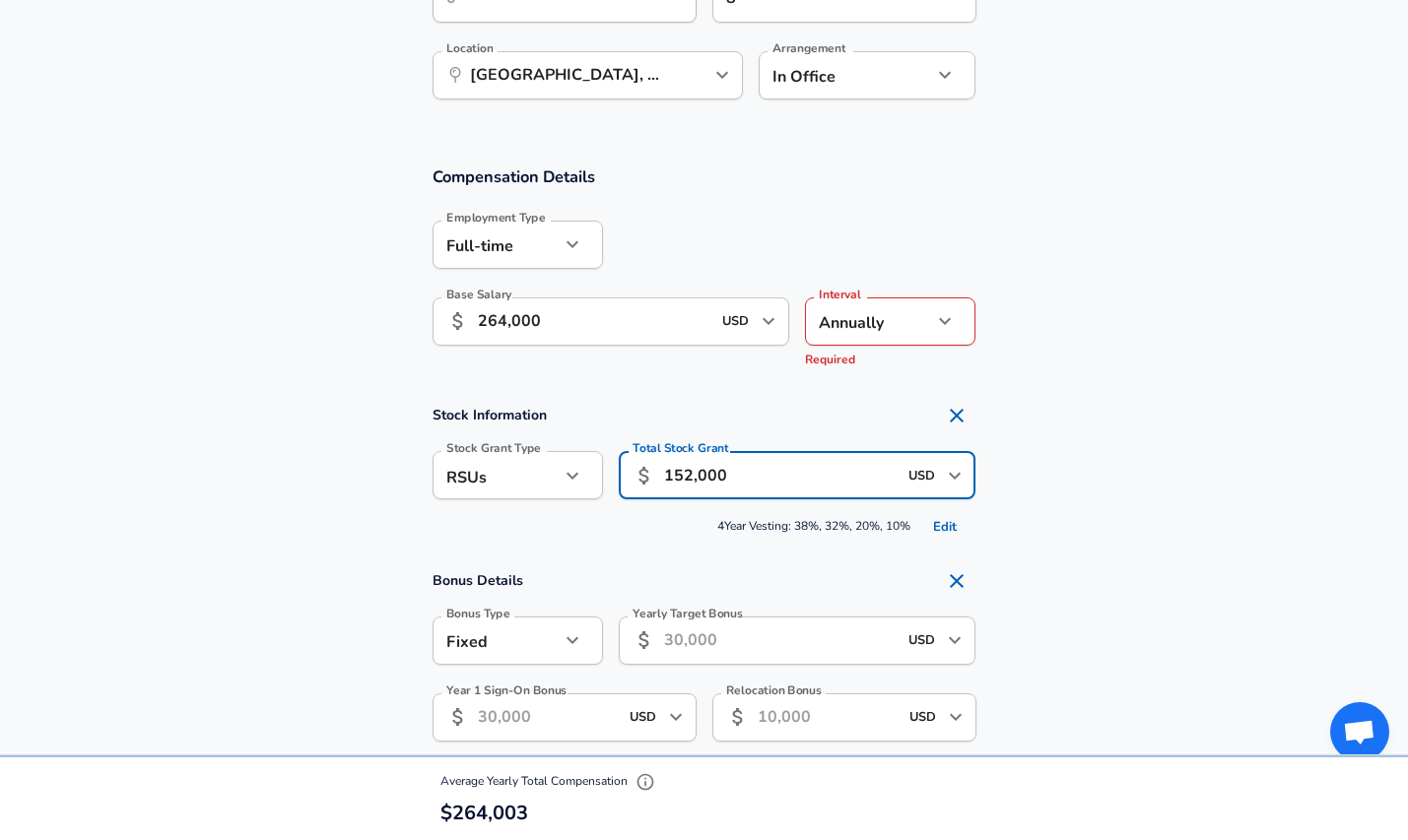 type on "1,520,000" 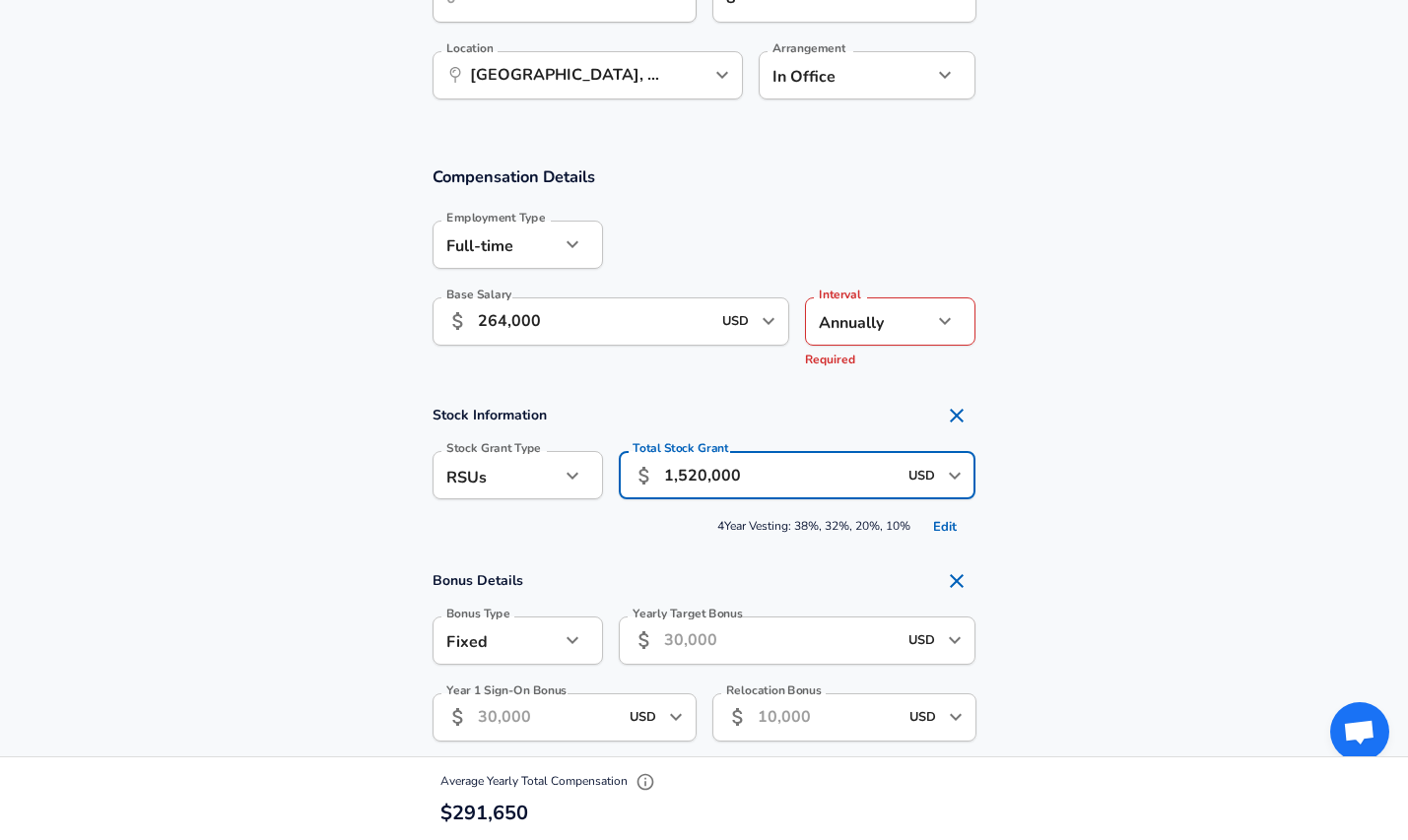 click on "Stock Information  Stock Grant Type RSUs stock Stock Grant Type Total Stock Grant ​ 1,520,000 USD ​ Total Stock Grant 4  Year Vesting:   38%, 32%, 20%, 10%   Edit" at bounding box center (704, 469) 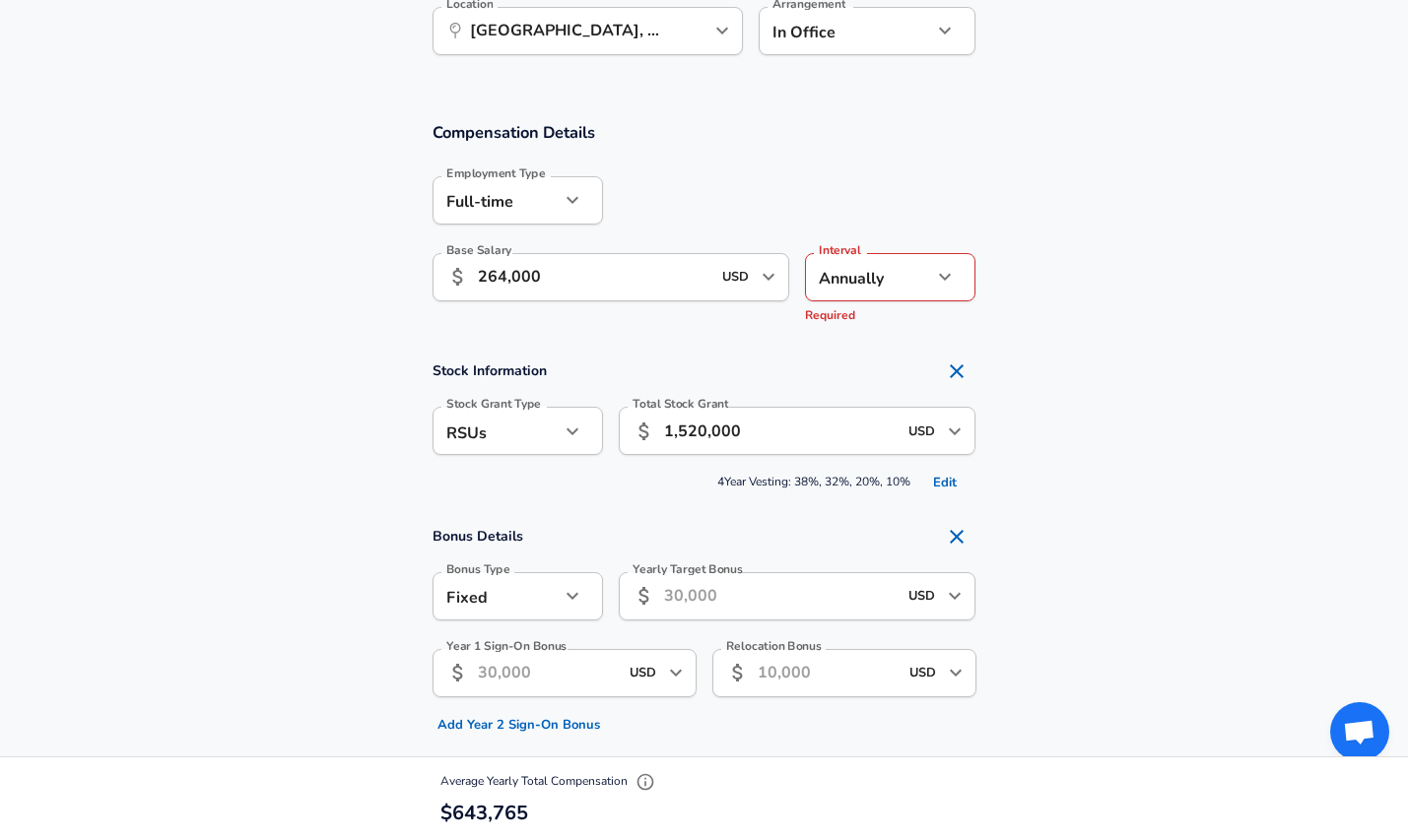 scroll, scrollTop: 1097, scrollLeft: 0, axis: vertical 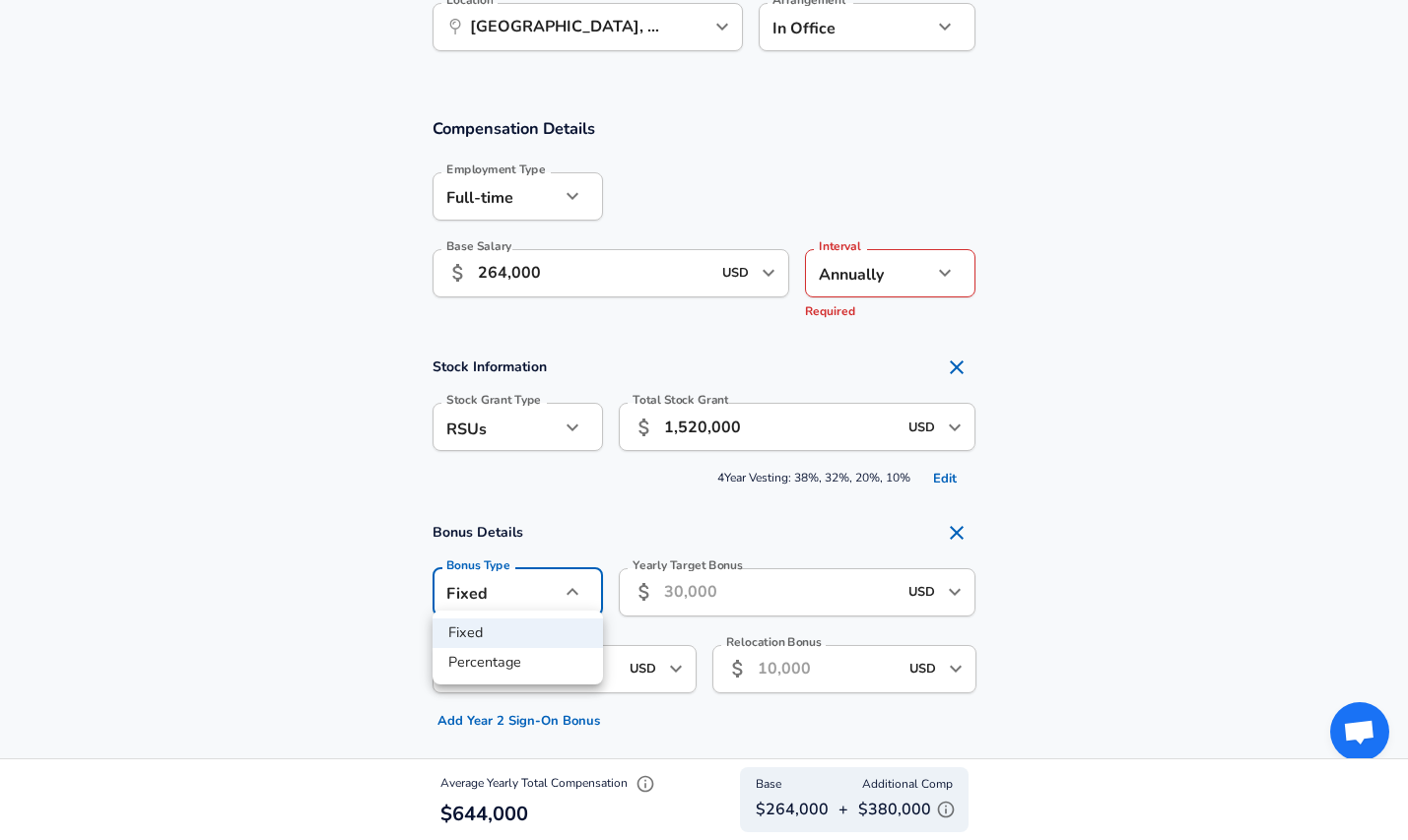click on "We value your privacy We use cookies to enhance your browsing experience, serve personalized ads or content, and analyze our traffic. By clicking "Accept All", you consent to our use of cookies. Customize    Accept All   Customize Consent Preferences   We use cookies to help you navigate efficiently and perform certain functions. You will find detailed information about all cookies under each consent category below. The cookies that are categorized as "Necessary" are stored on your browser as they are essential for enabling the basic functionalities of the site. ...  Show more Necessary Always Active Necessary cookies are required to enable the basic features of this site, such as providing secure log-in or adjusting your consent preferences. These cookies do not store any personally identifiable data. Cookie _GRECAPTCHA Duration 5 months 27 days Description Google Recaptcha service sets this cookie to identify bots to protect the website against malicious spam attacks. Cookie __stripe_mid Duration 1 year MR" at bounding box center (704, -678) 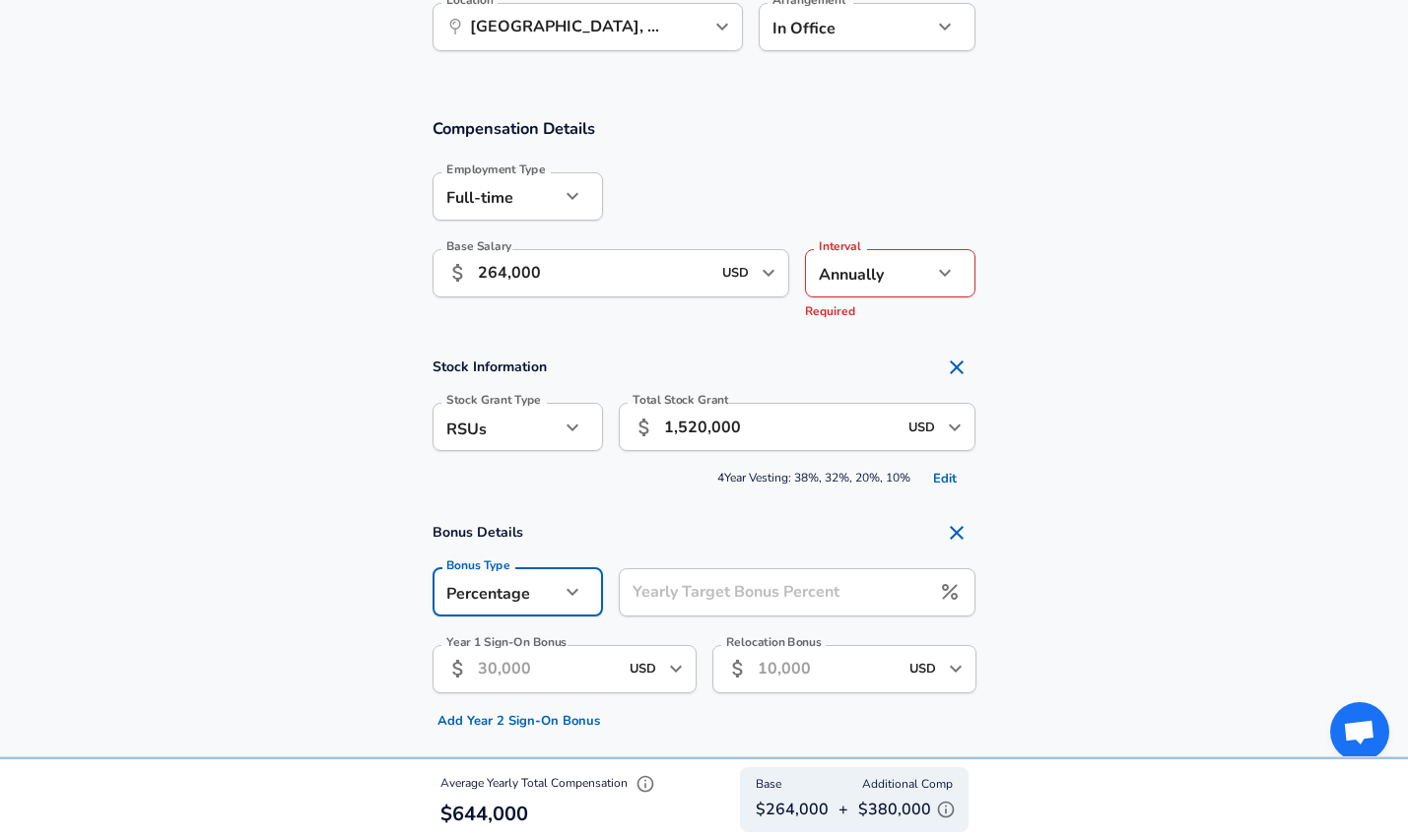 click on "Yearly Target Bonus Percent" at bounding box center [774, 592] 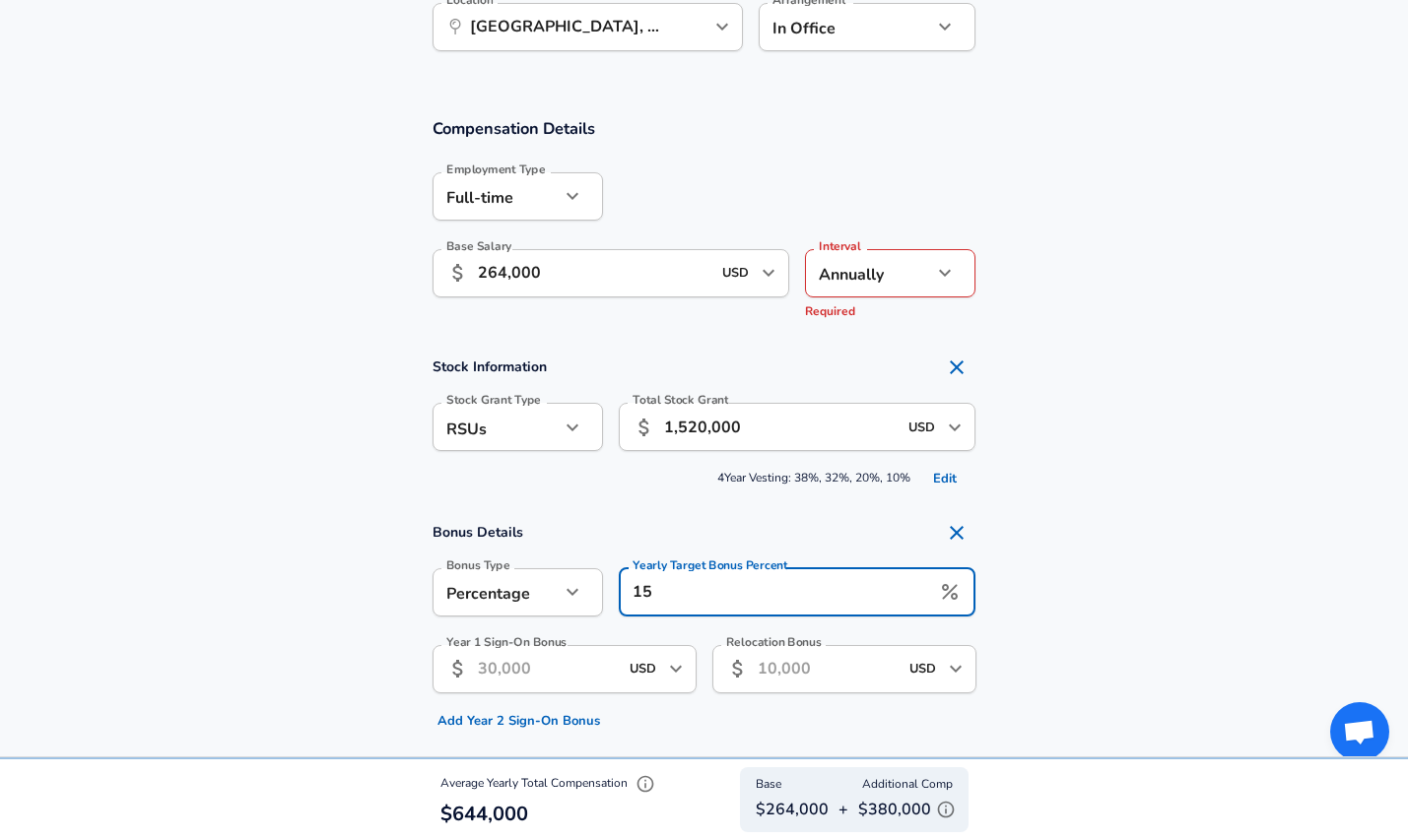 type on "15" 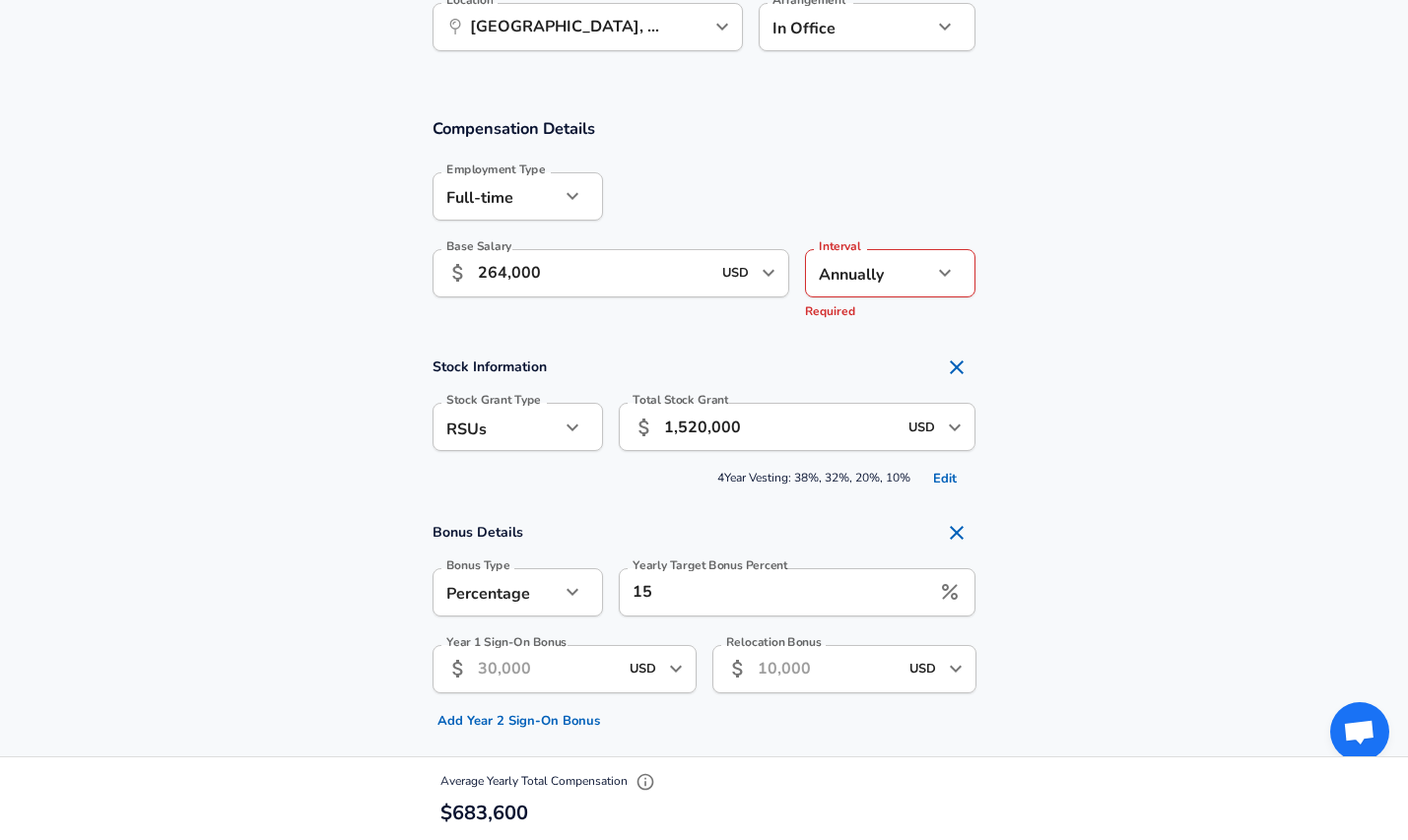 click on "Year 1 Sign-On Bonus" at bounding box center [548, 669] 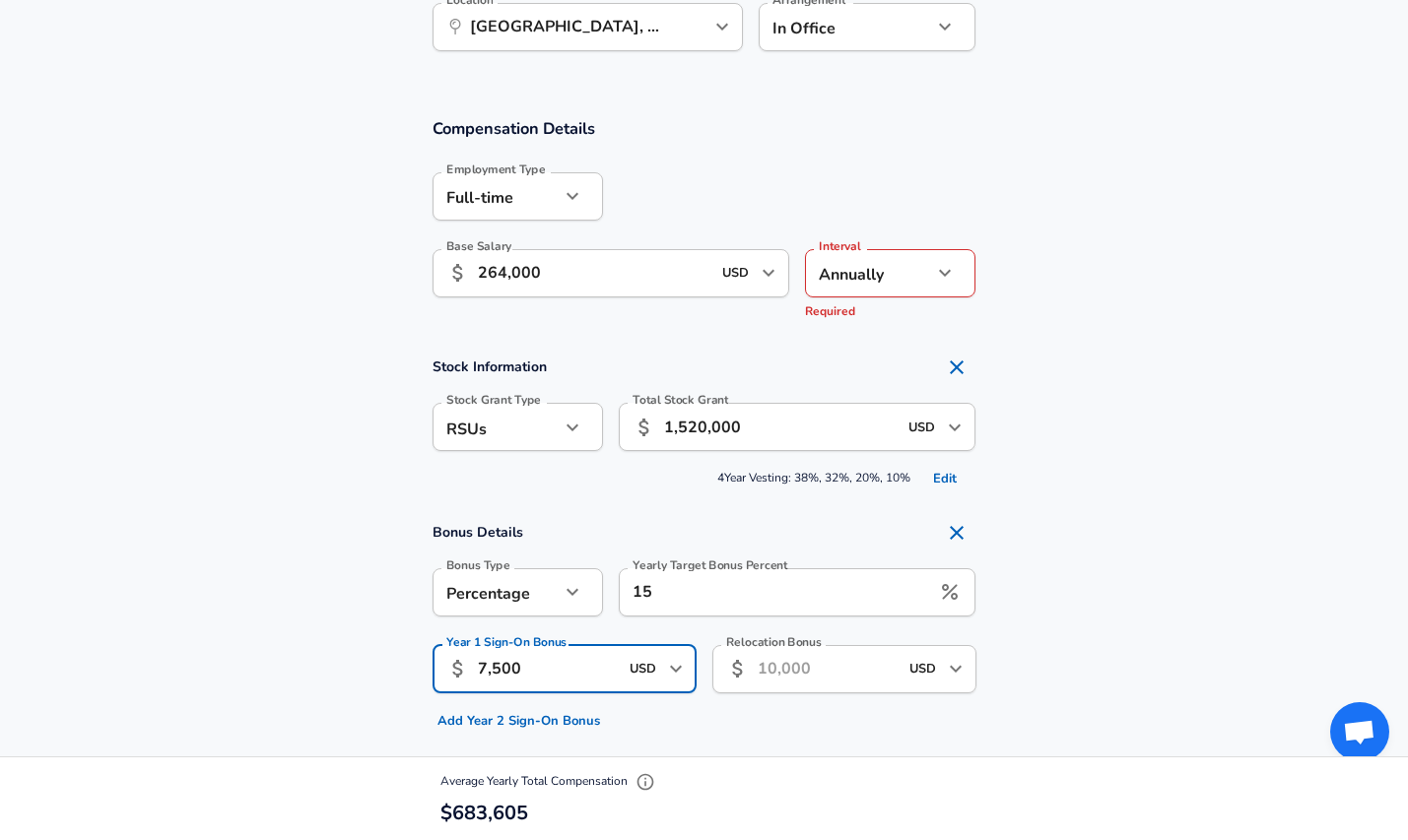 type on "75,000" 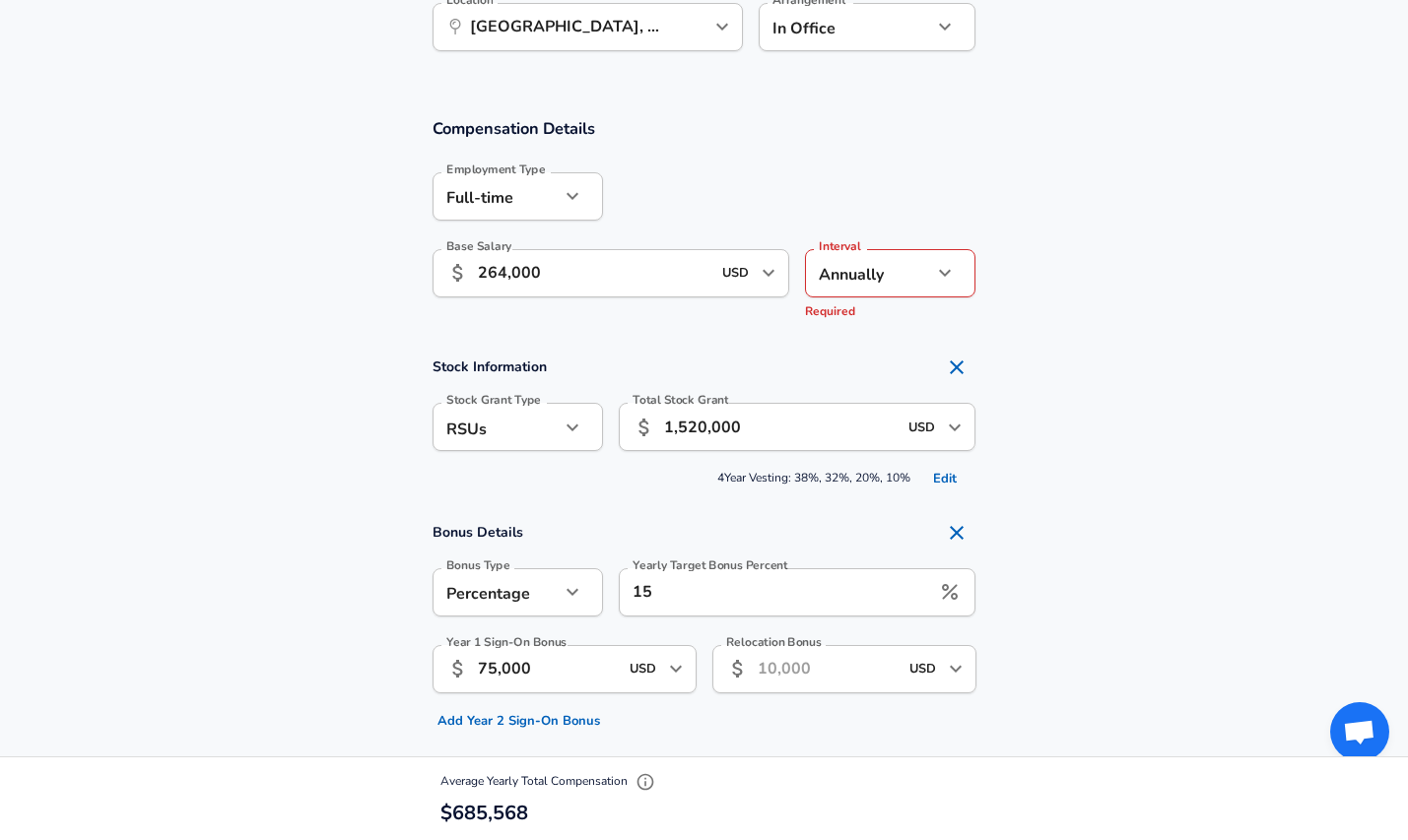 click on "Bonus Details  Bonus Type Percentage percentage Bonus Type Yearly Target Bonus Percent 15 Yearly Target Bonus Percent Year 1 Sign-On Bonus ​ 75,000 USD ​ Year 1 Sign-On Bonus Add Year 2 Sign-On Bonus Relocation Bonus ​ USD ​ Relocation Bonus" at bounding box center [704, 624] 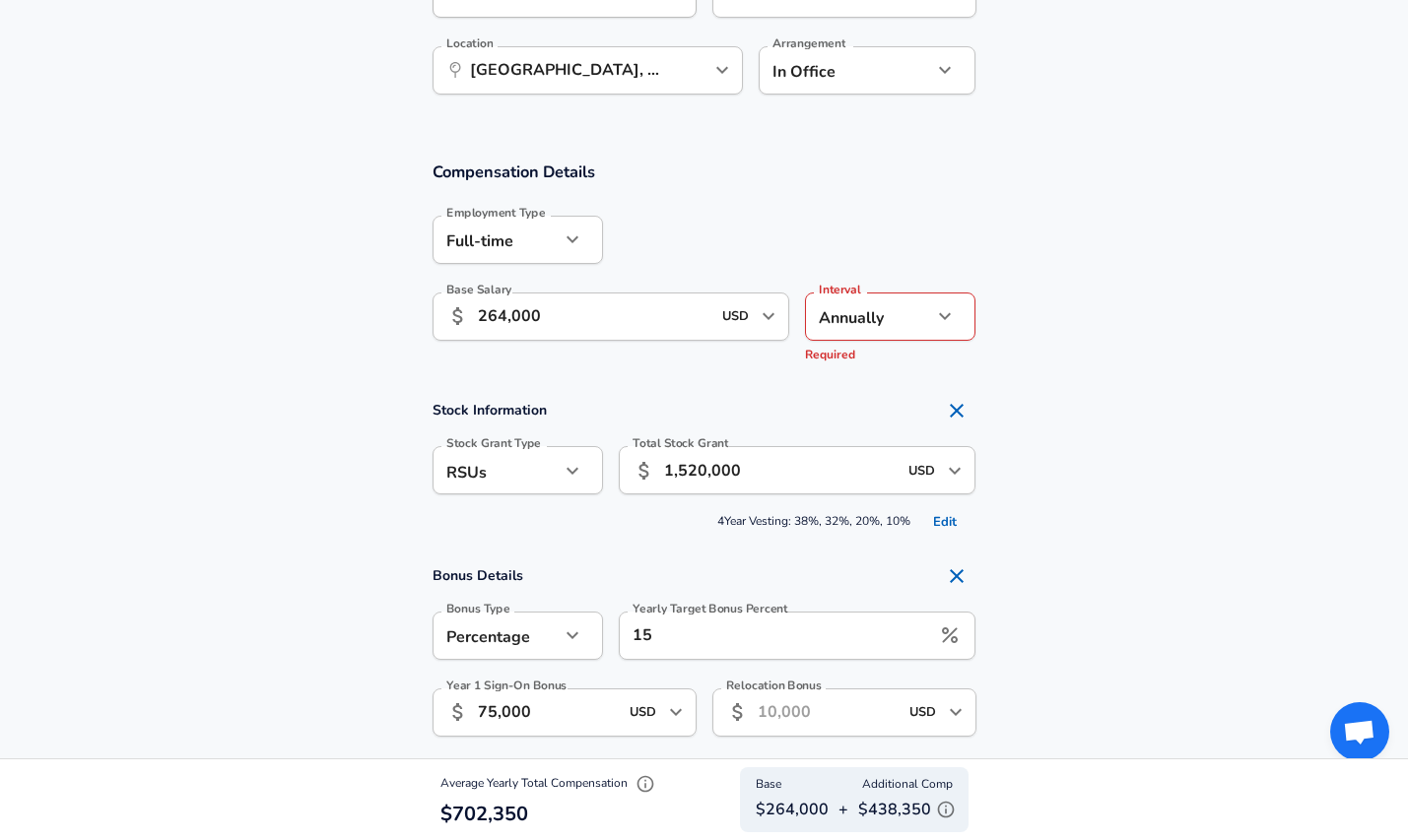 scroll, scrollTop: 1021, scrollLeft: 0, axis: vertical 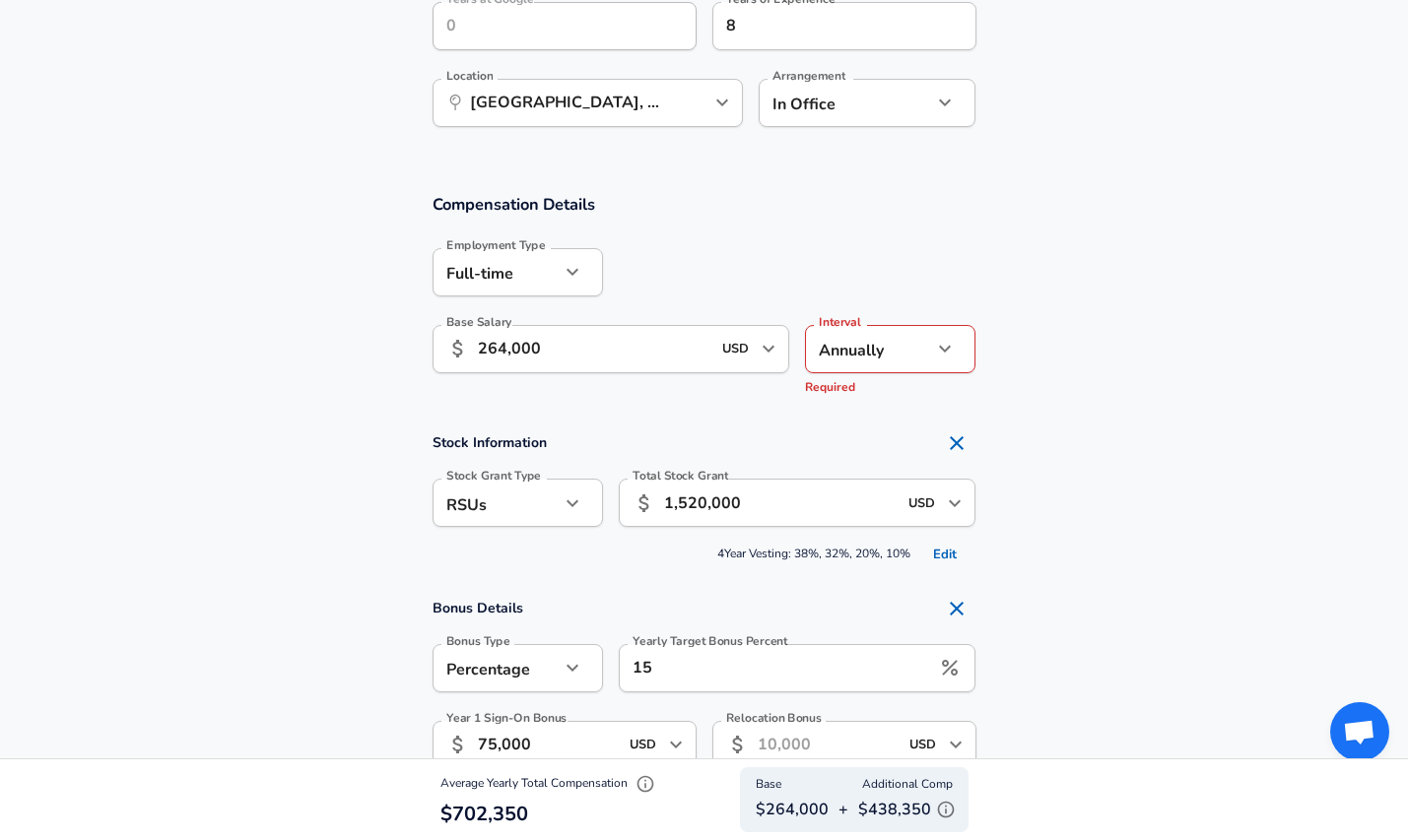 click on "Stock Information  Stock Grant Type RSUs stock Stock Grant Type Total Stock Grant ​ 1,520,000 USD ​ Total Stock Grant 4  Year Vesting:   38%, 32%, 20%, 10%   Edit" at bounding box center [704, 496] 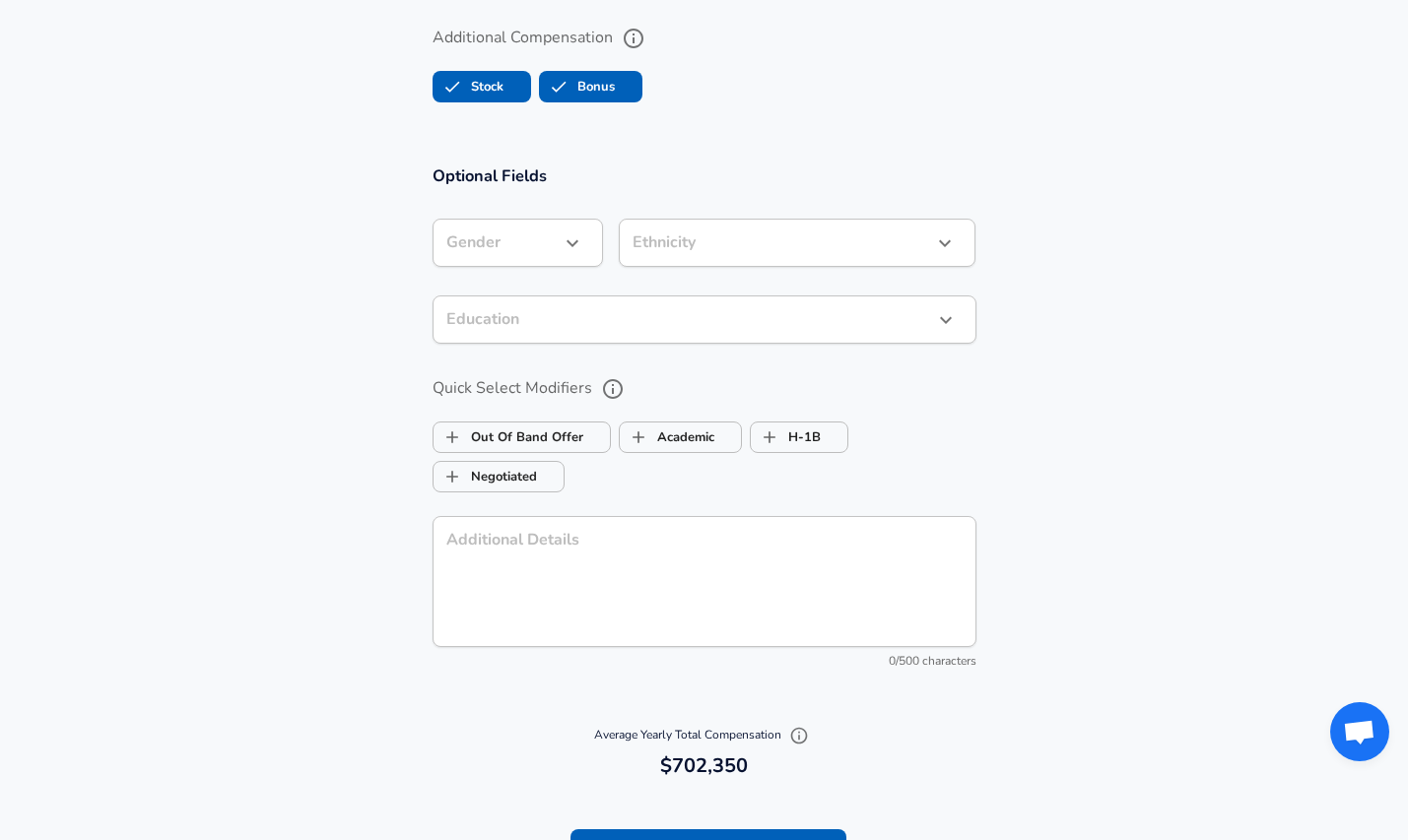 scroll, scrollTop: 1819, scrollLeft: 0, axis: vertical 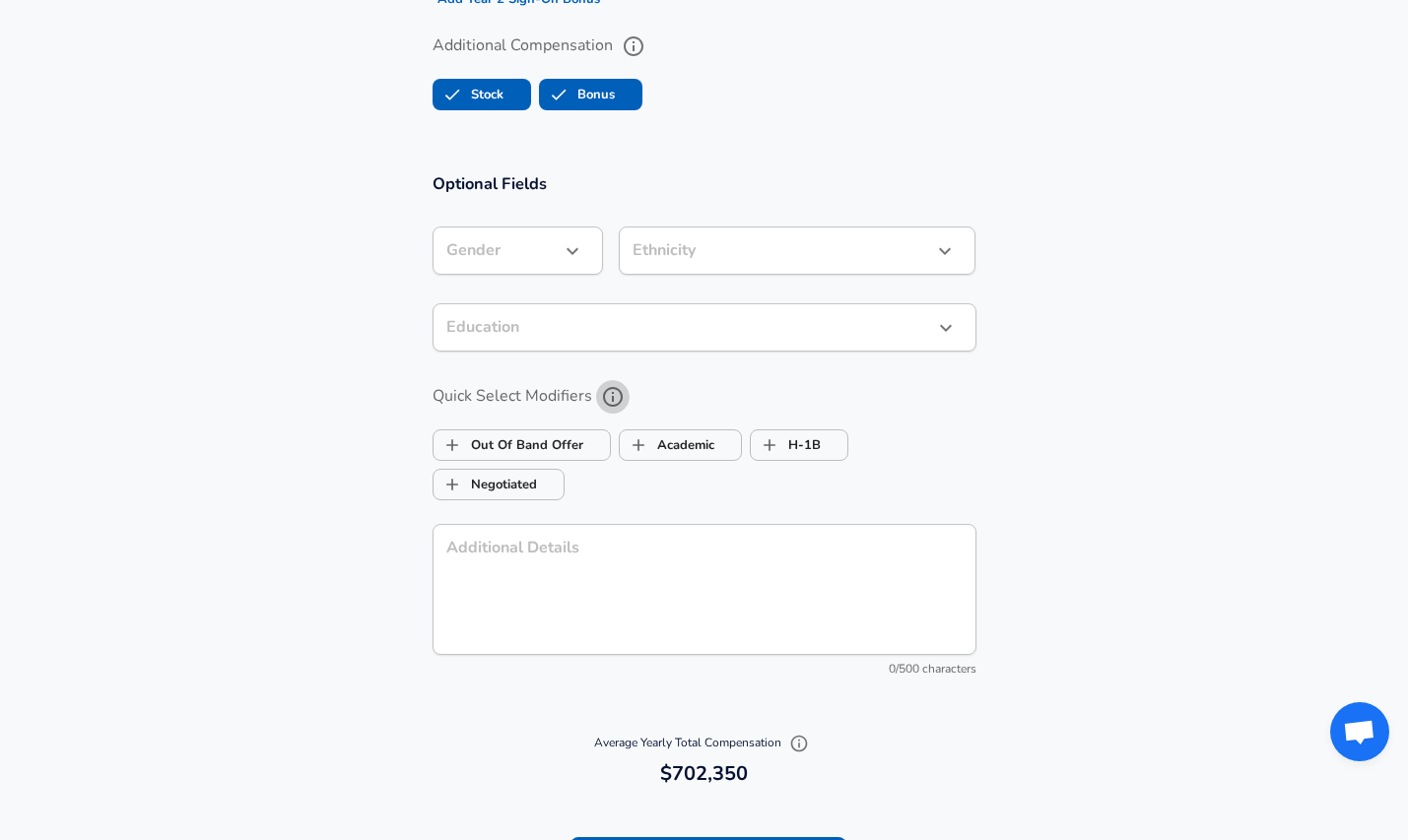 click 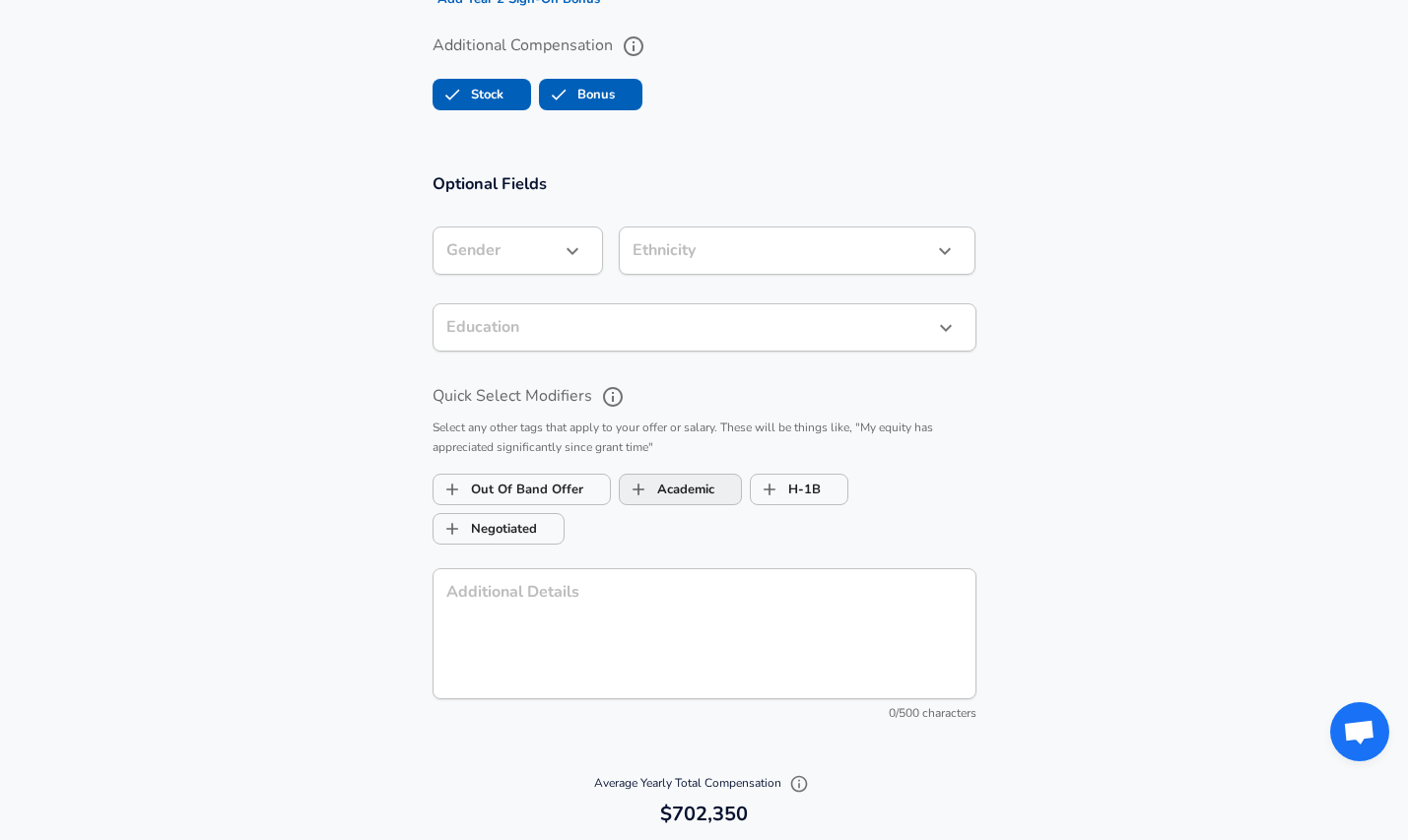 click on "Academic" at bounding box center [638, 489] 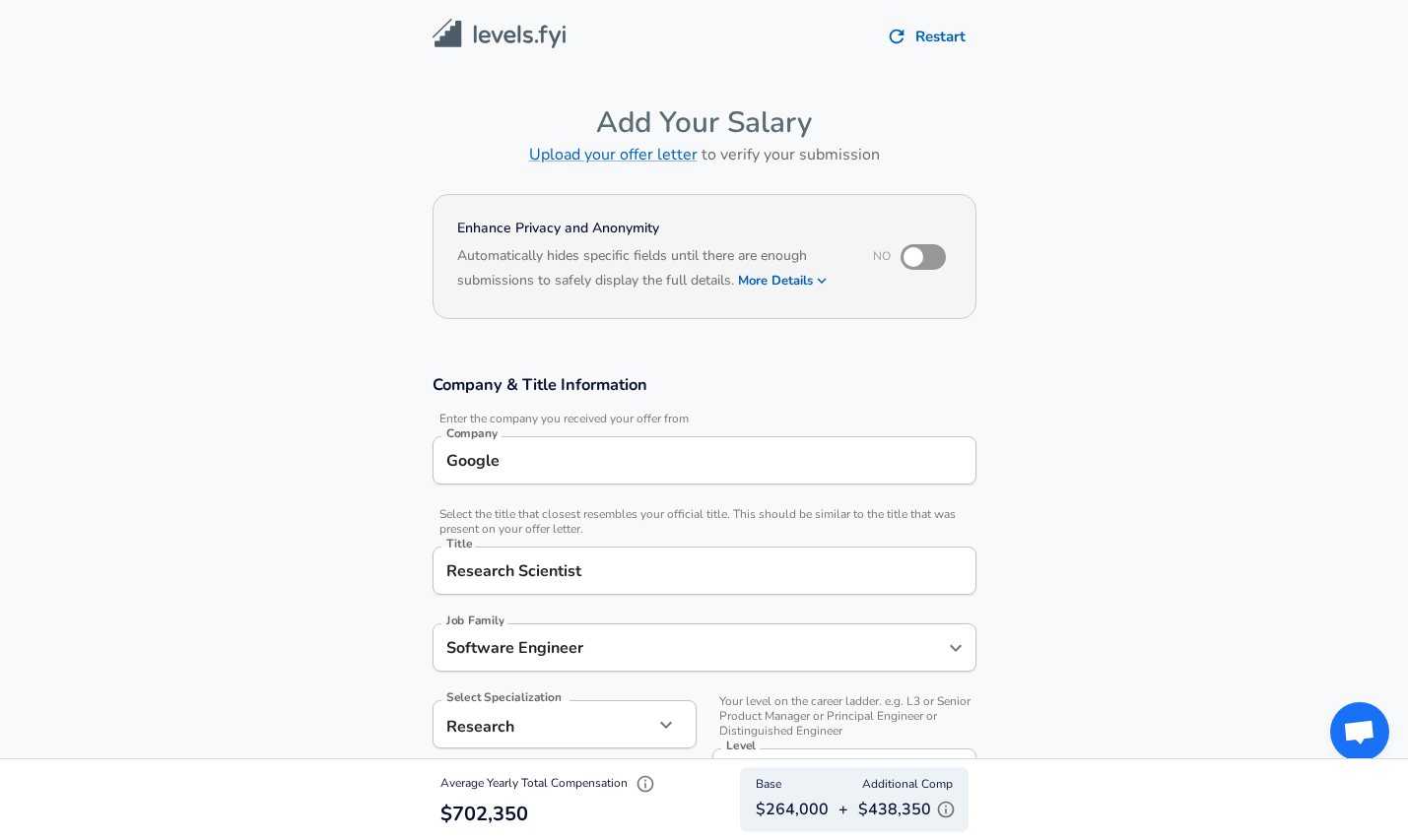 scroll, scrollTop: 0, scrollLeft: 0, axis: both 